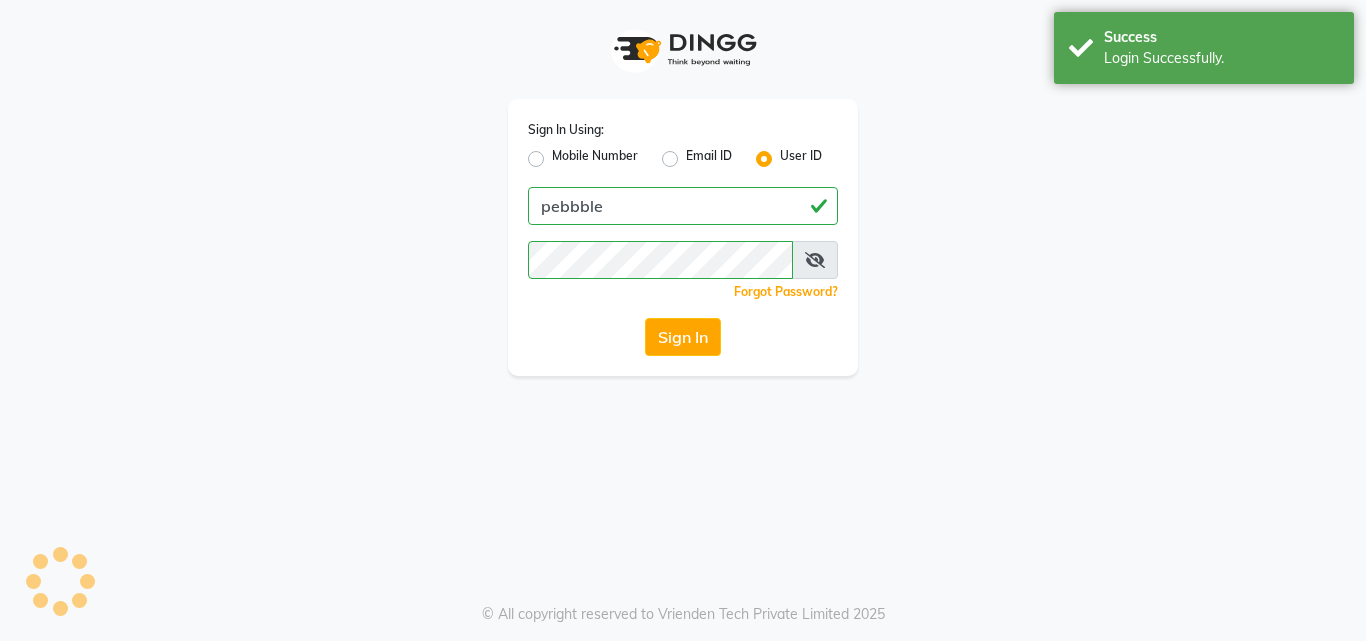 scroll, scrollTop: 0, scrollLeft: 0, axis: both 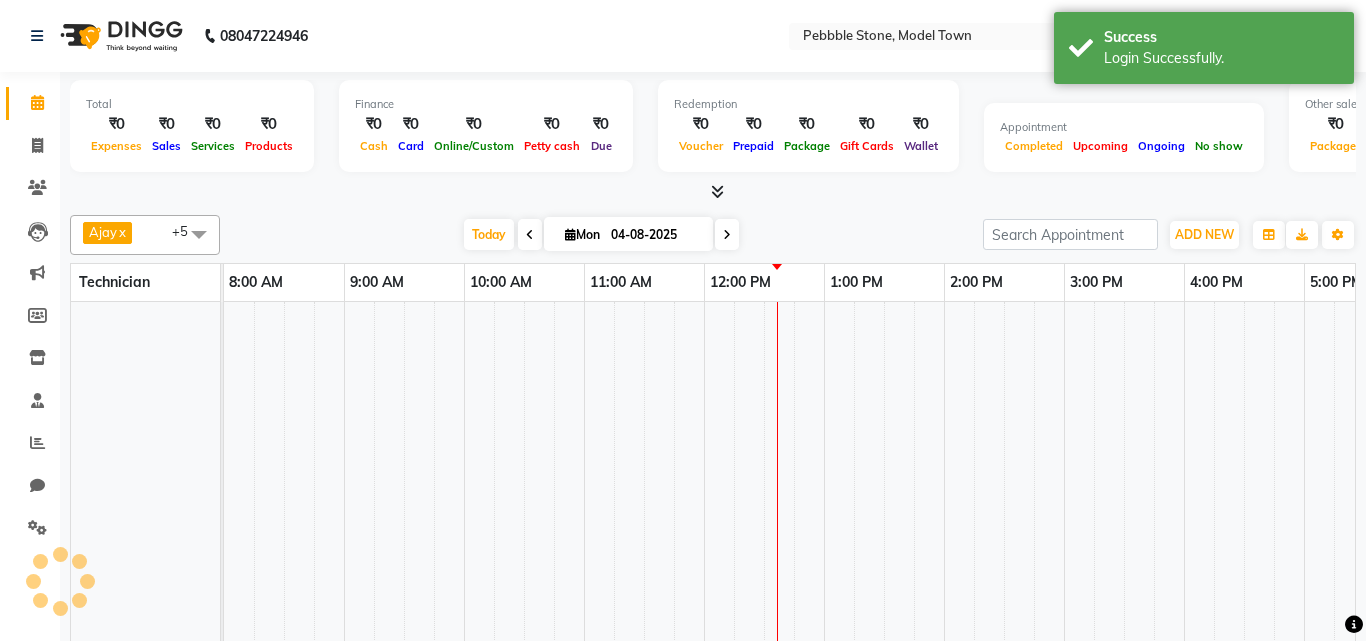 select on "en" 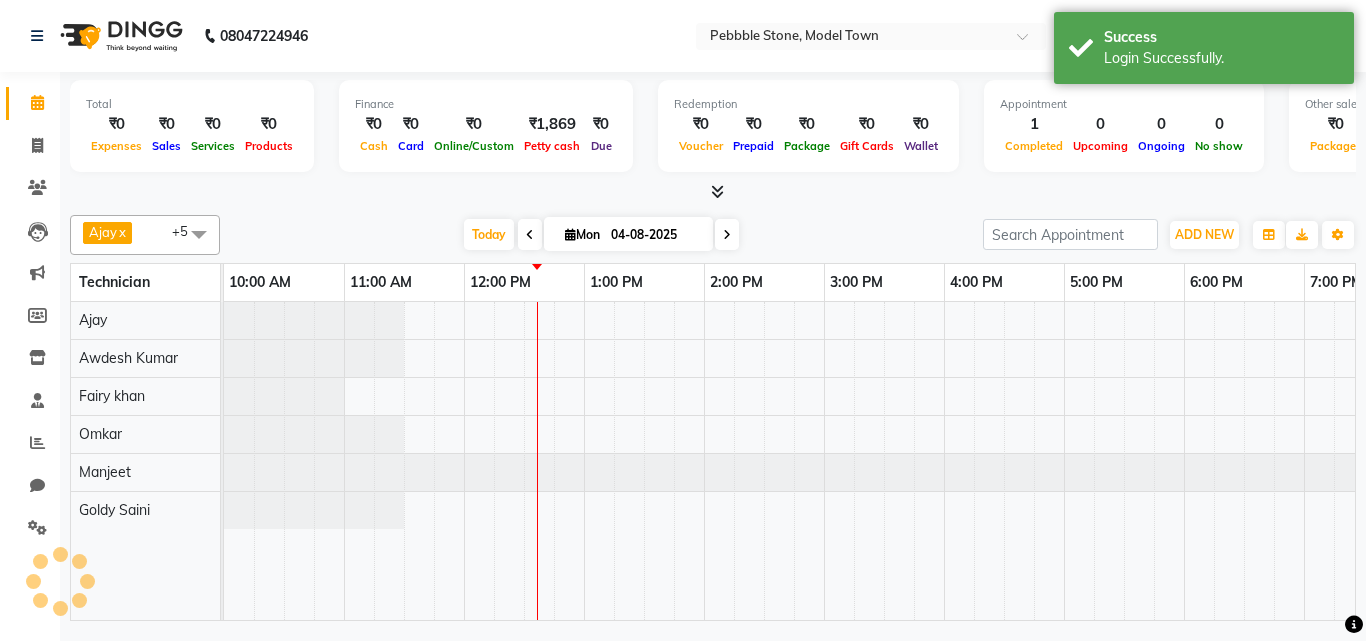 scroll, scrollTop: 0, scrollLeft: 0, axis: both 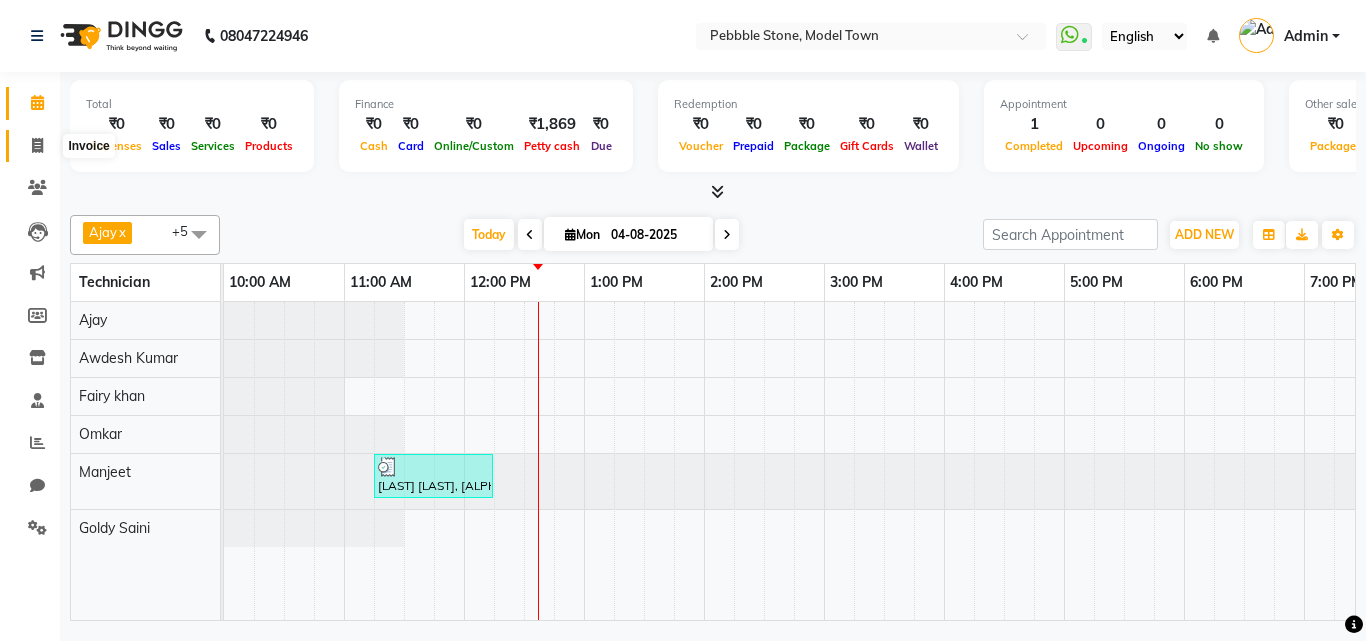 click 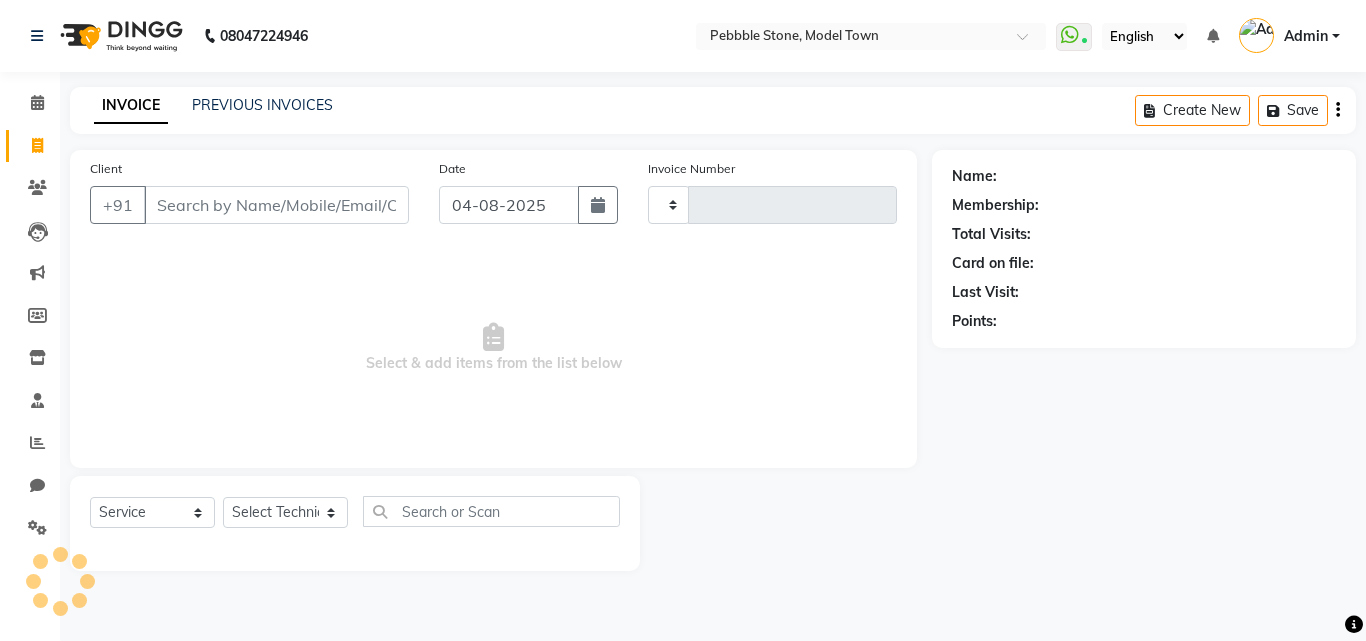 type on "0032" 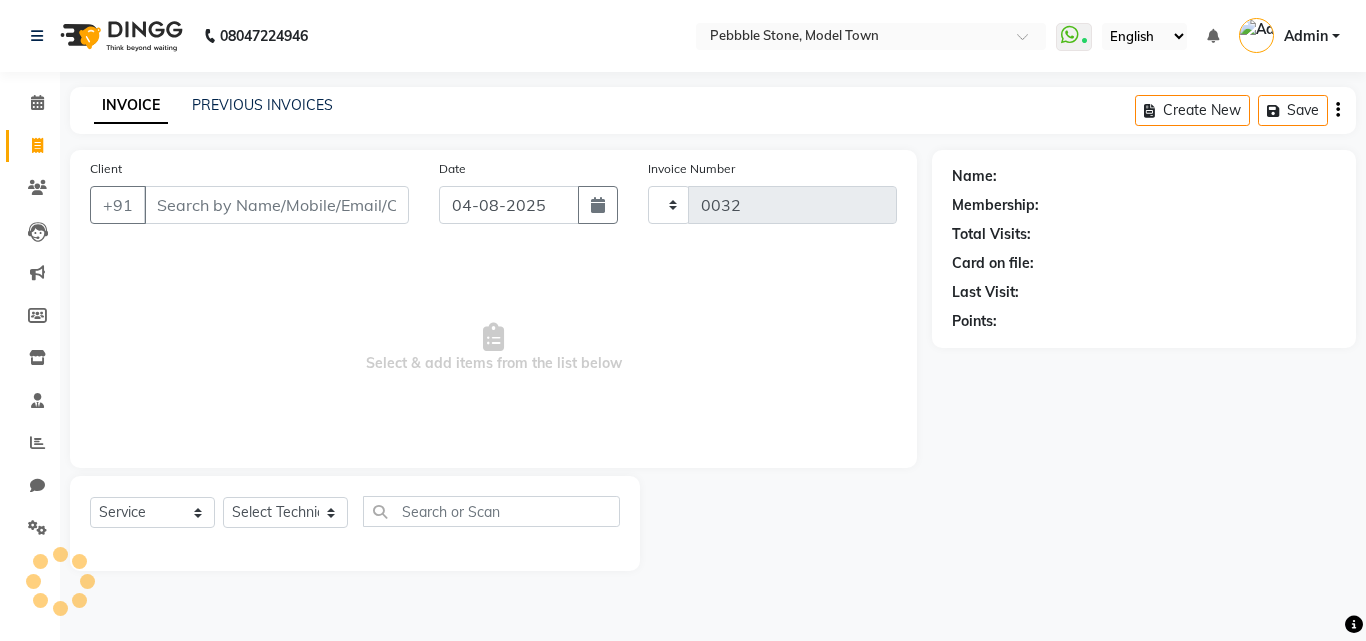 select on "8684" 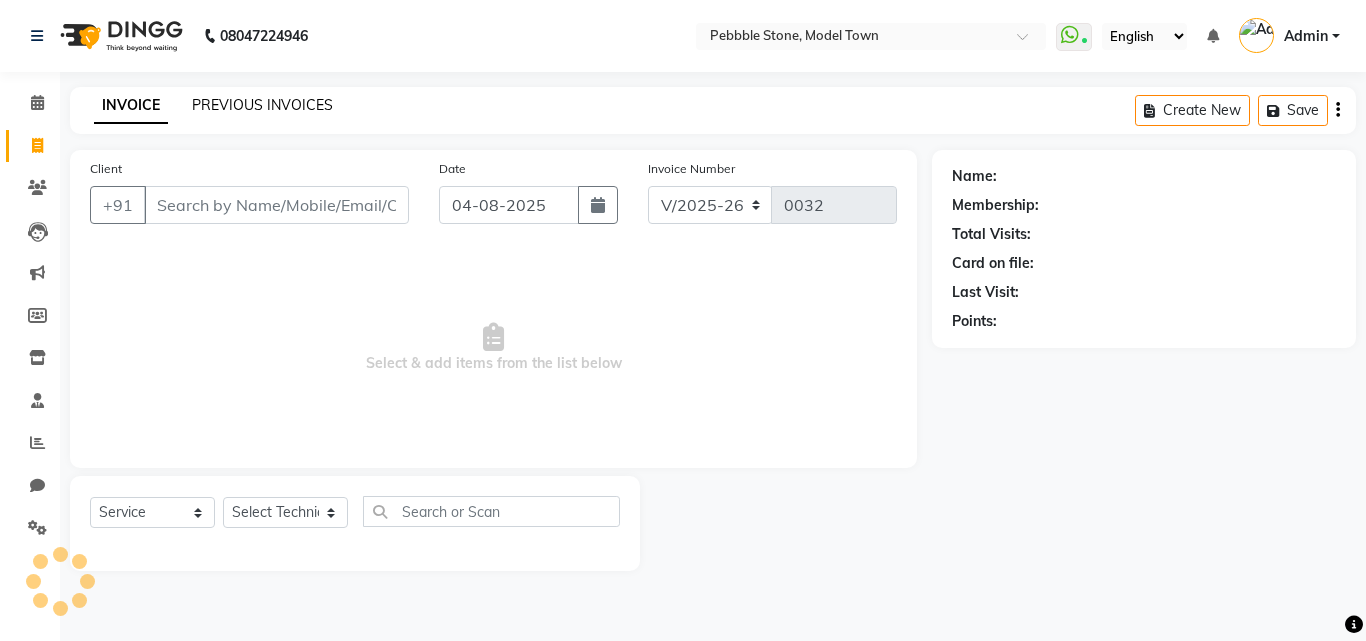 click on "PREVIOUS INVOICES" 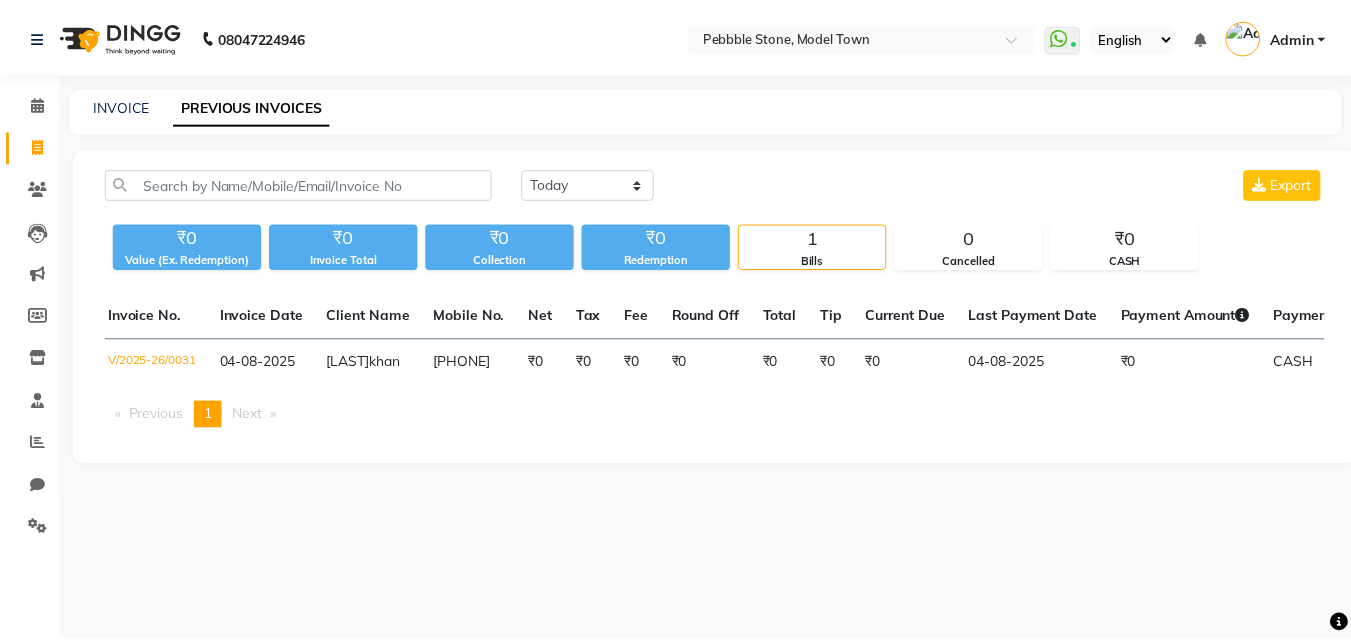 scroll, scrollTop: 0, scrollLeft: 0, axis: both 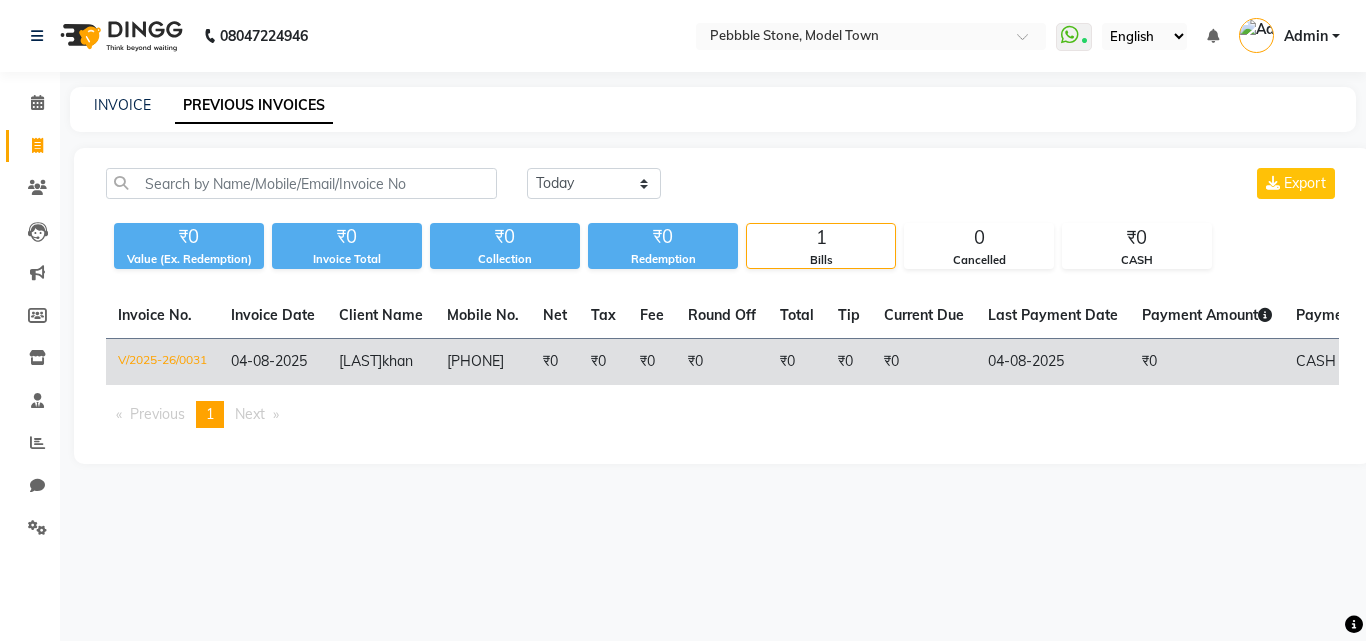 click on "04-08-2025" 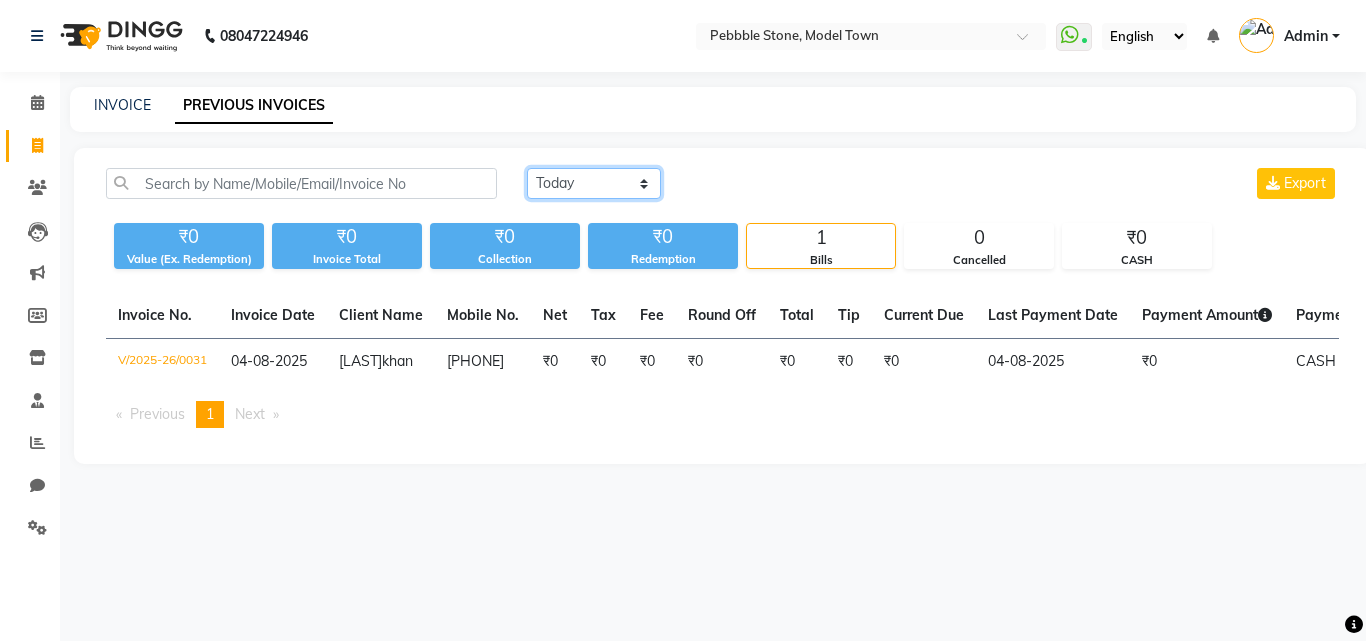 click on "Today Yesterday Custom Range" 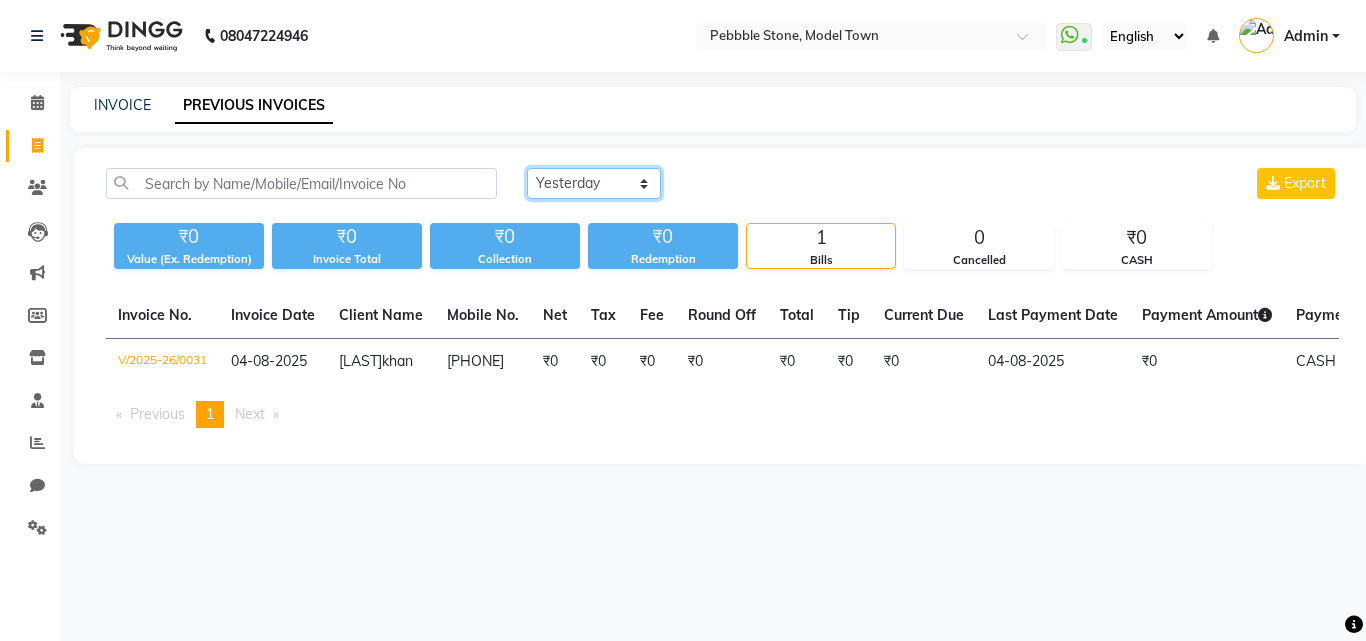 click on "Today Yesterday Custom Range" 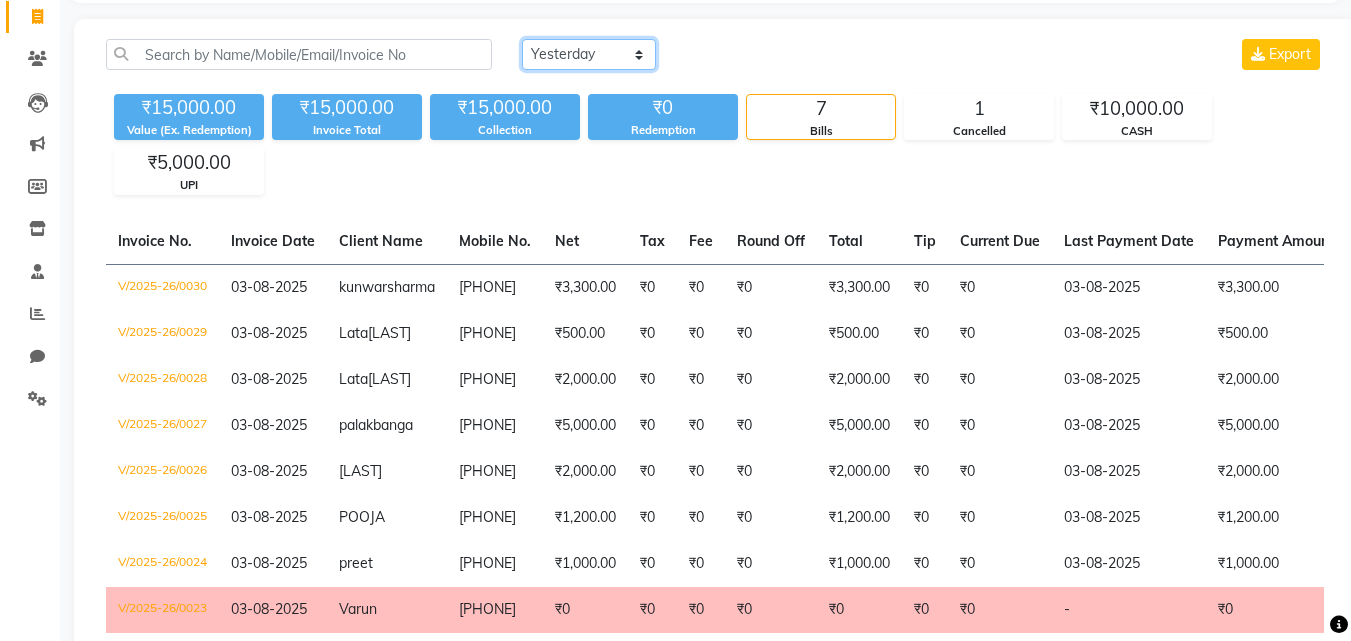 scroll, scrollTop: 265, scrollLeft: 0, axis: vertical 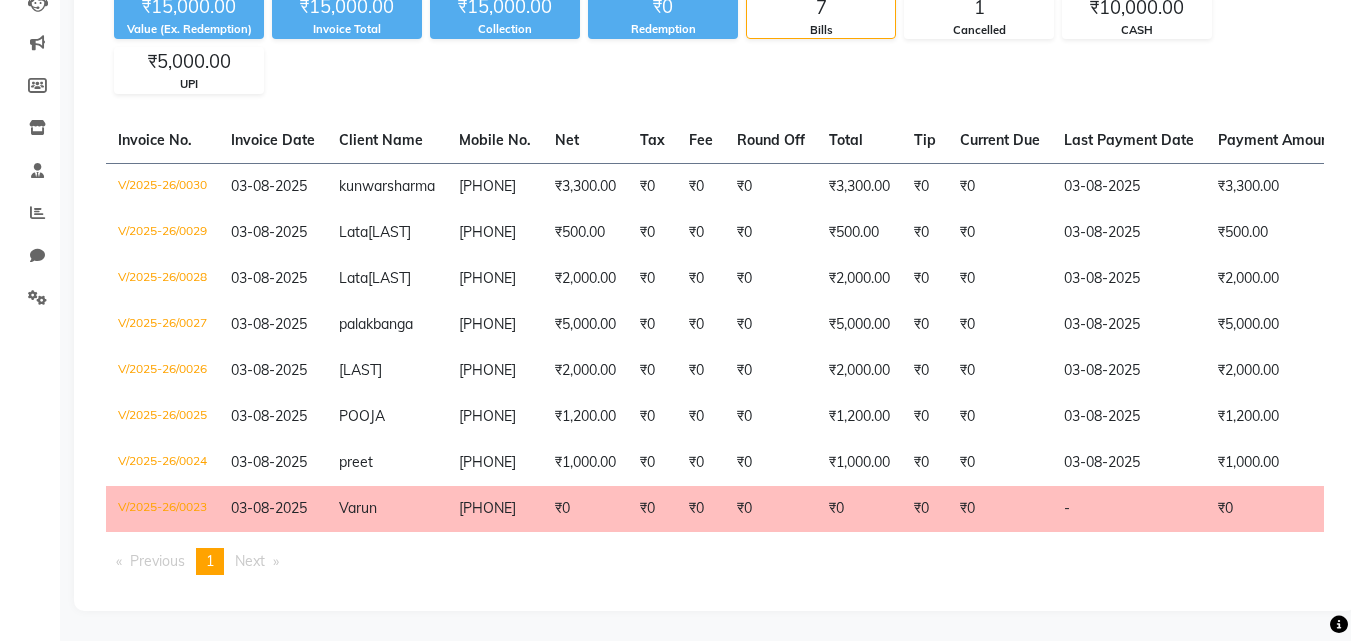 click on "V/2025-26/0023" 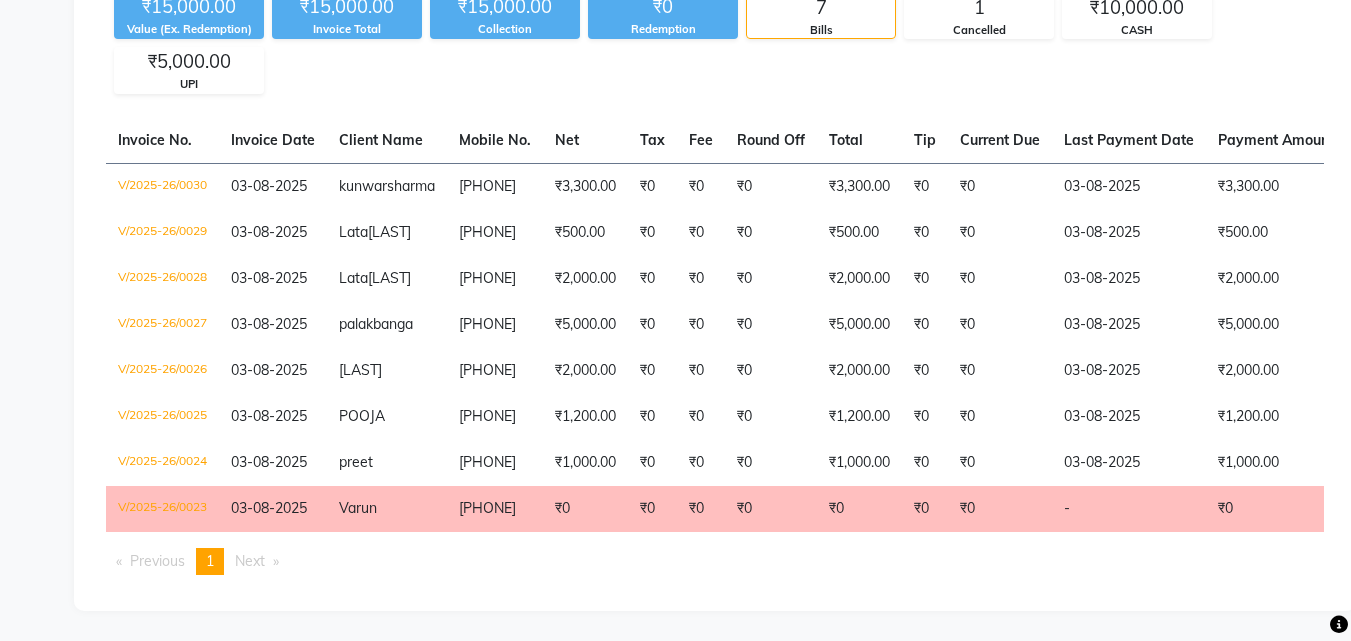 scroll, scrollTop: 193, scrollLeft: 0, axis: vertical 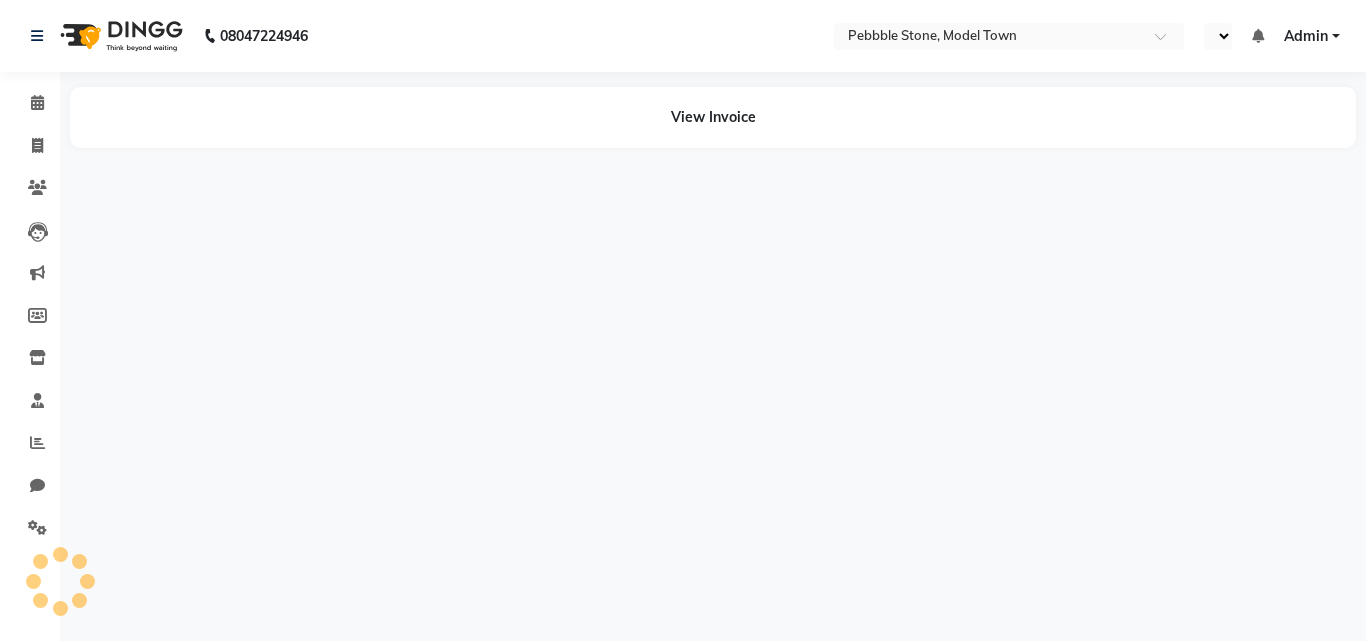 select on "en" 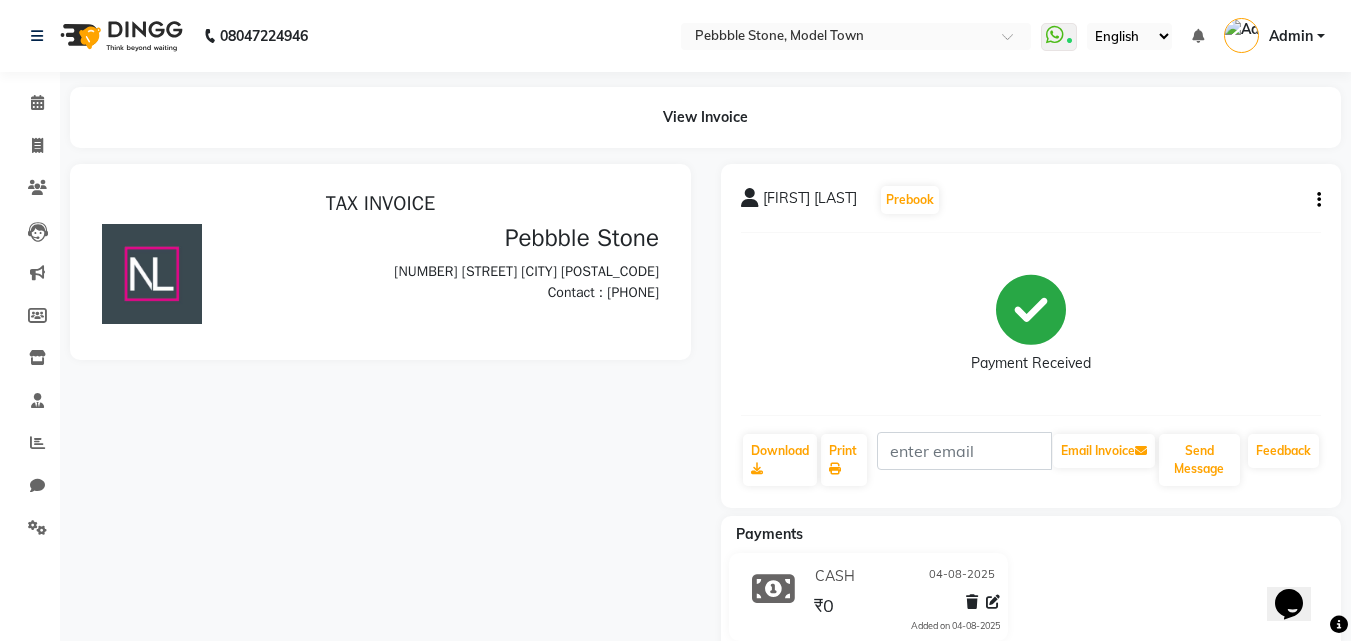 scroll, scrollTop: 0, scrollLeft: 0, axis: both 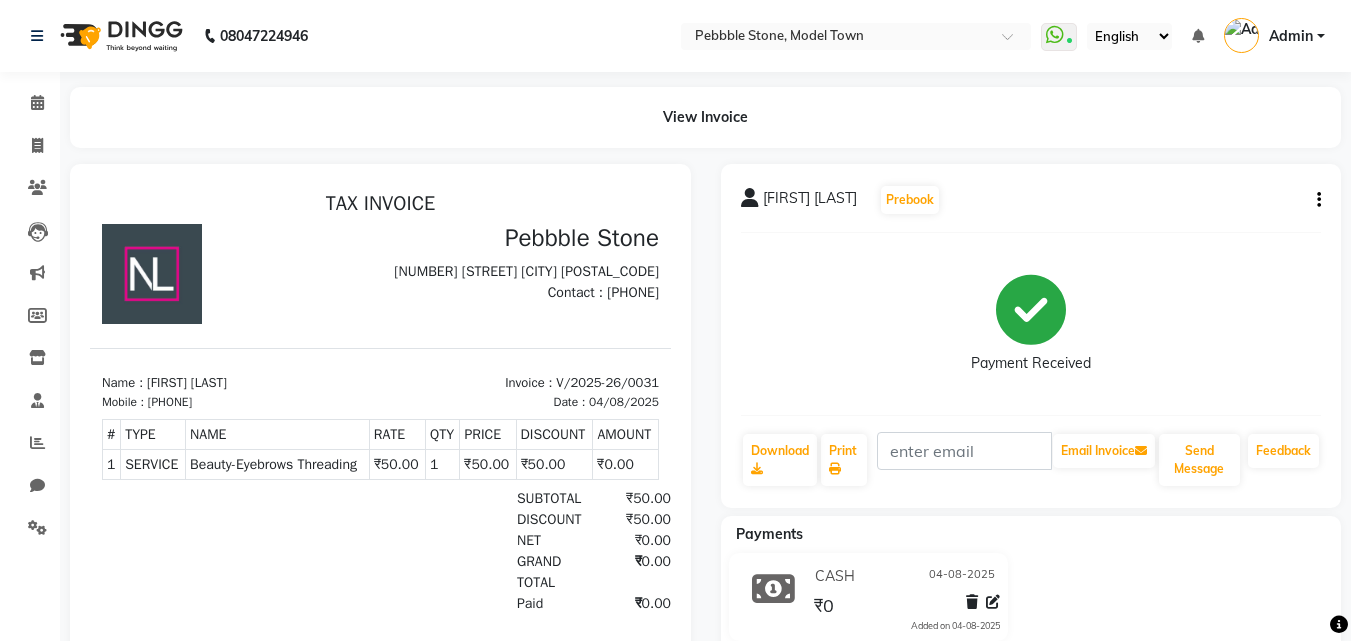 click on "[FIRST] [LAST]  Prebook   Payment Received  Download  Print   Email Invoice   Send Message Feedback" 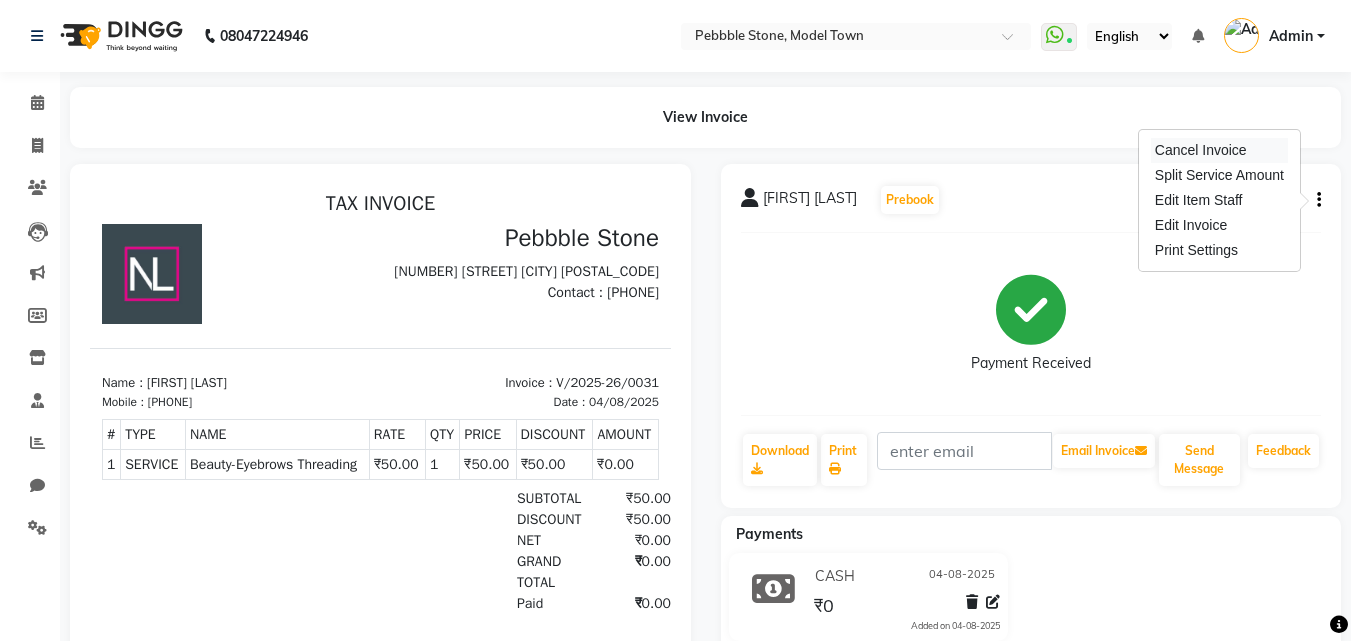 click on "Cancel Invoice" at bounding box center [1219, 150] 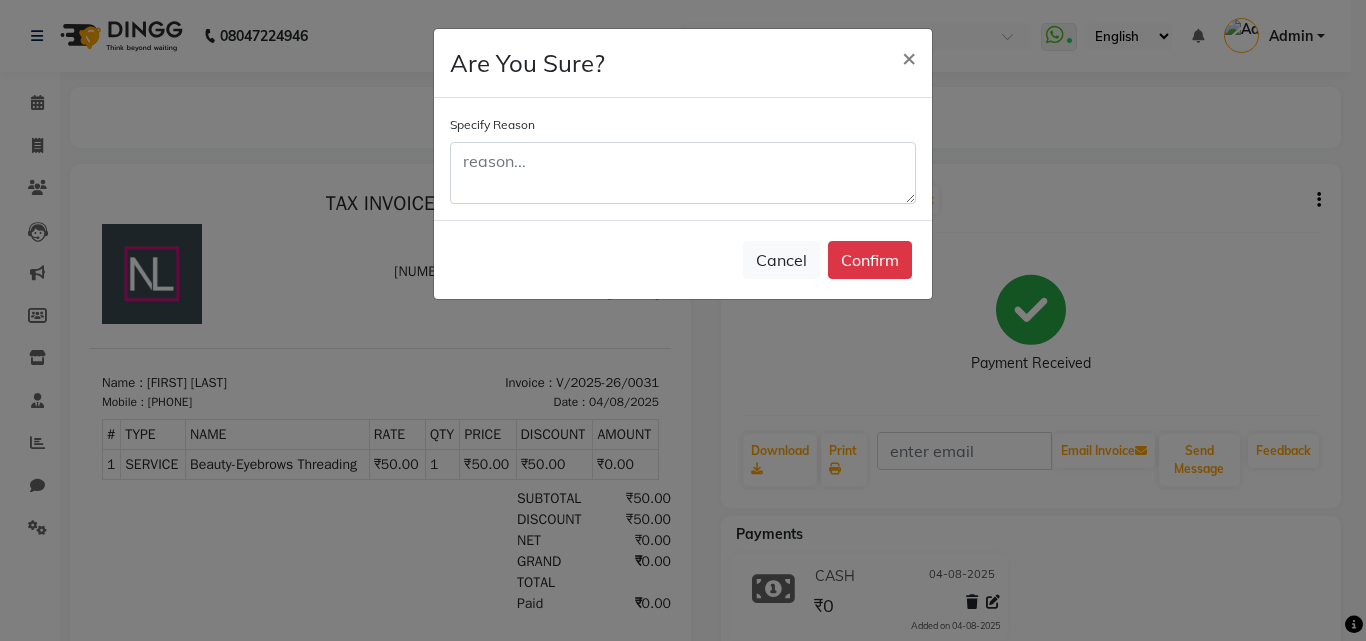 click on "Specify Reason" 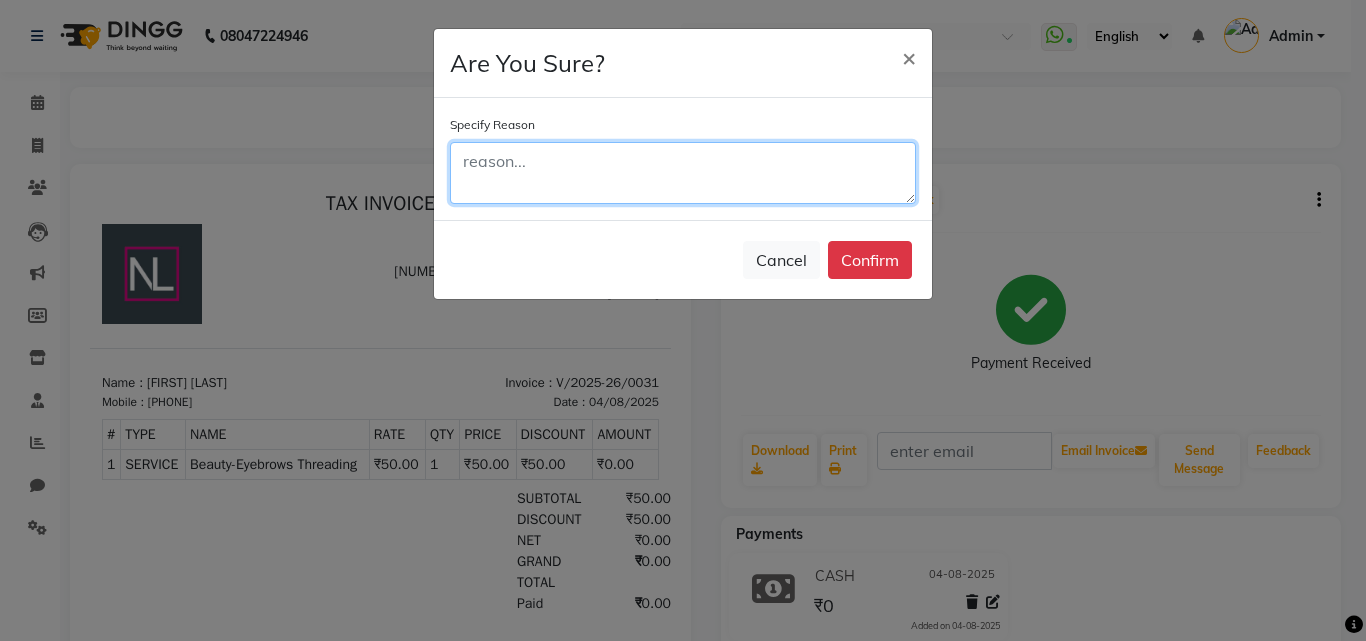 click 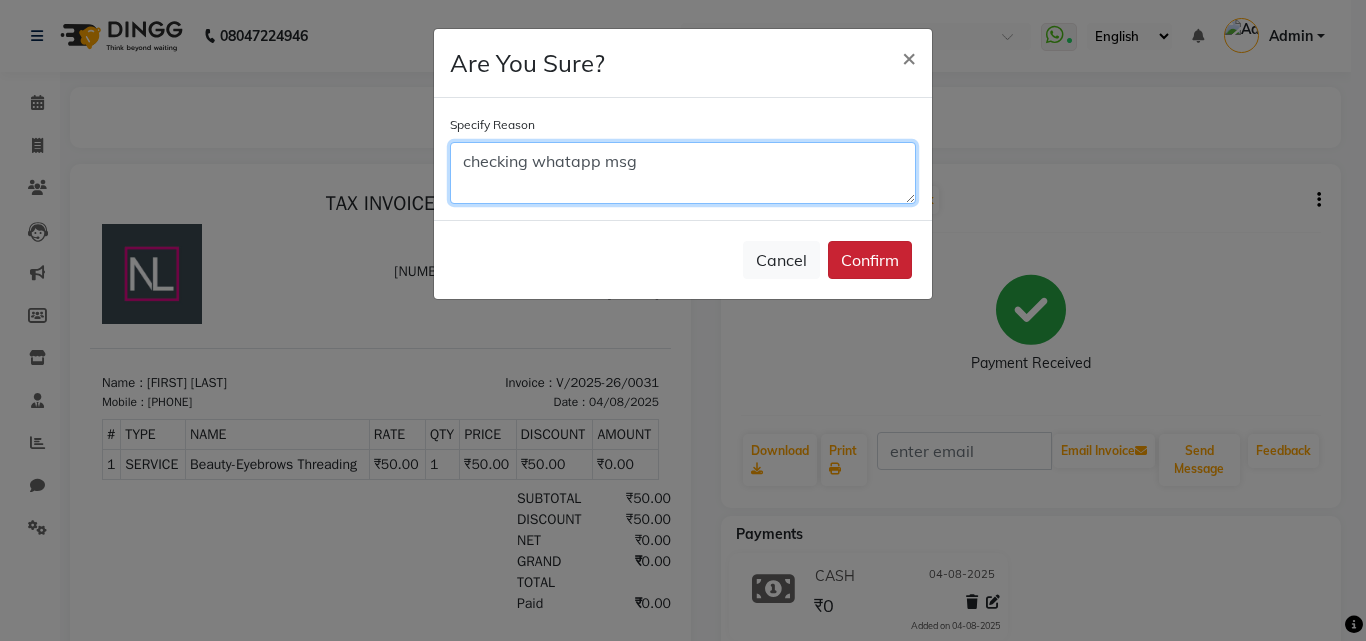 type on "checking whatapp msg" 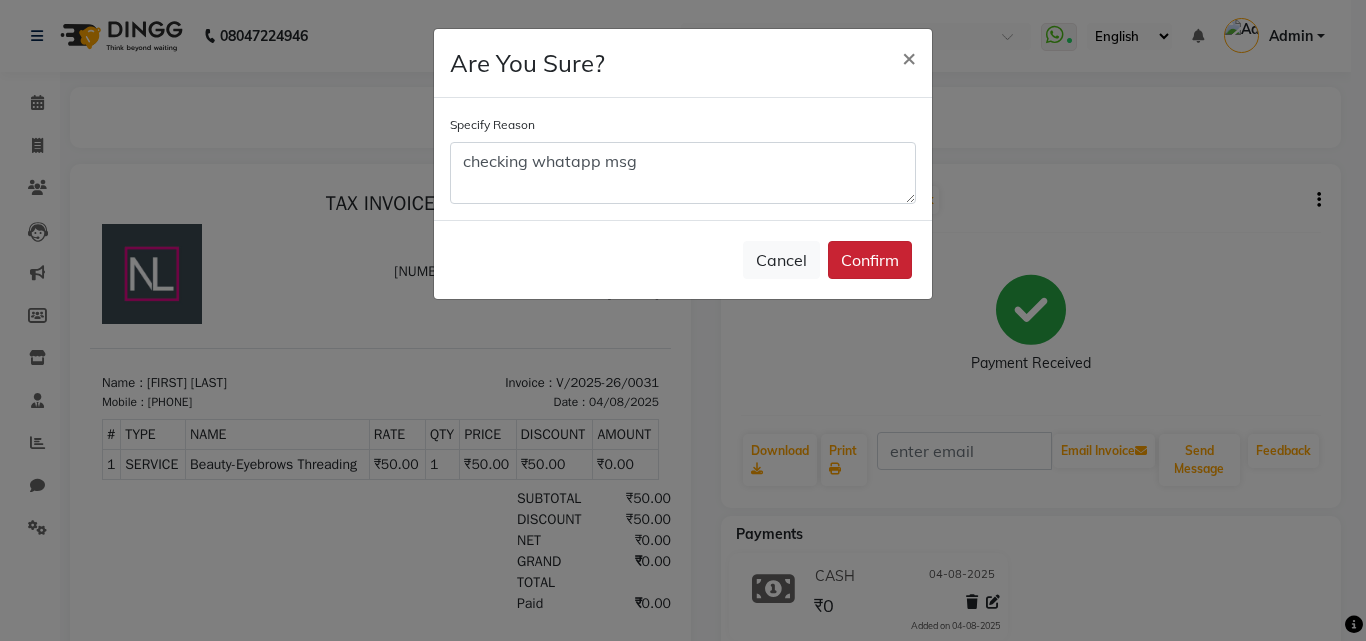 click on "Confirm" 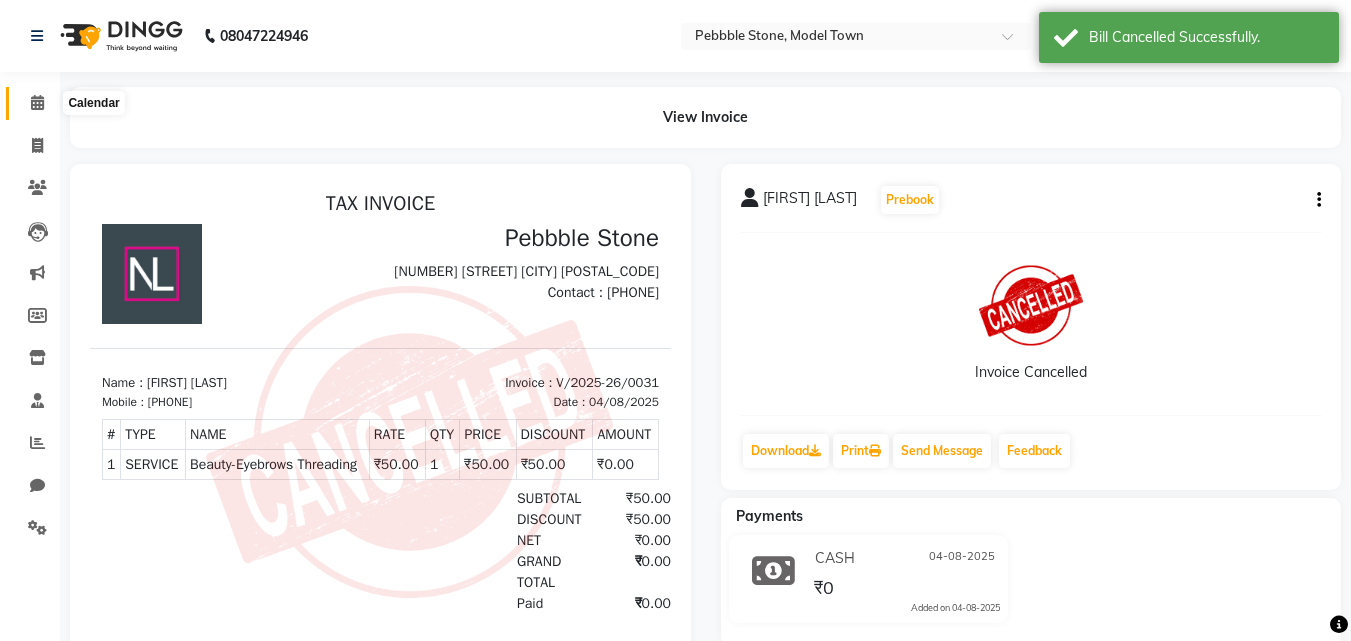 click 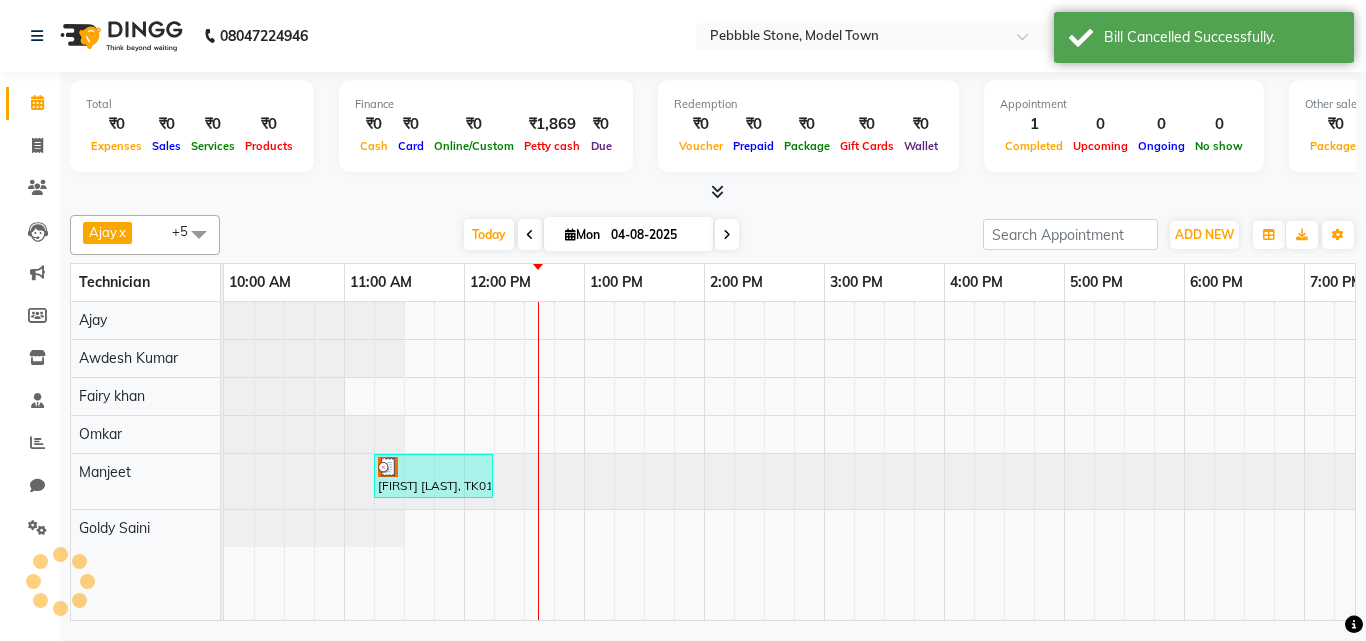scroll, scrollTop: 0, scrollLeft: 189, axis: horizontal 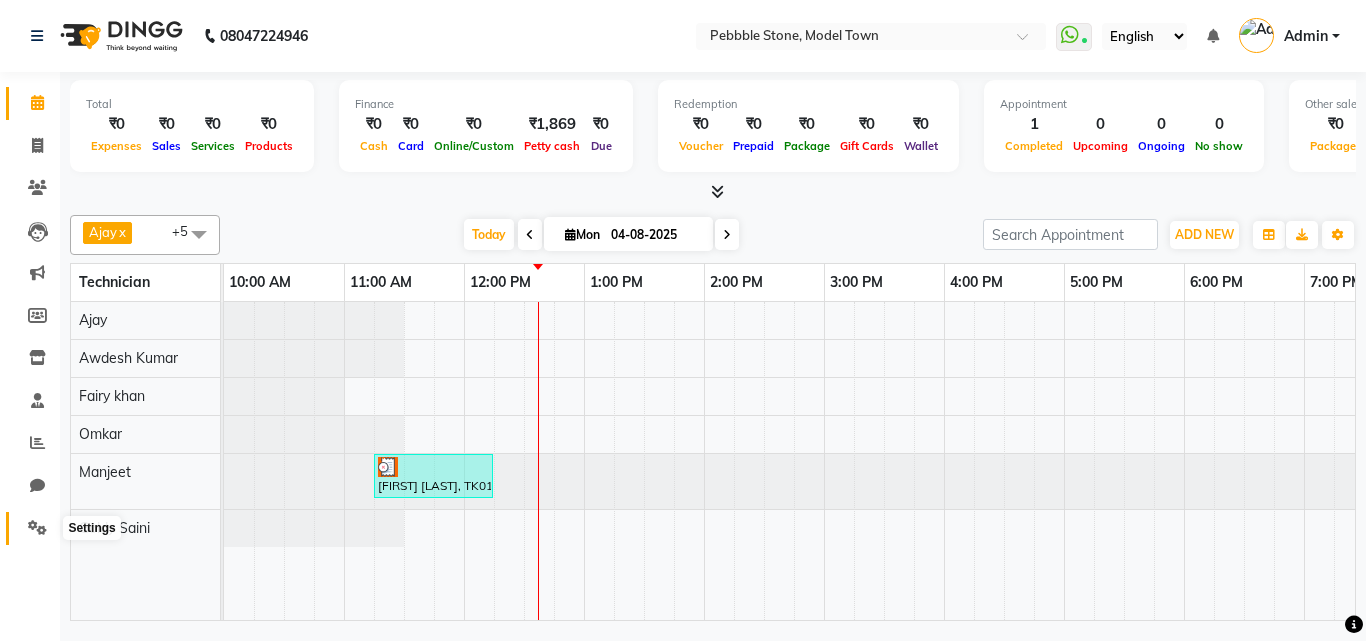 click 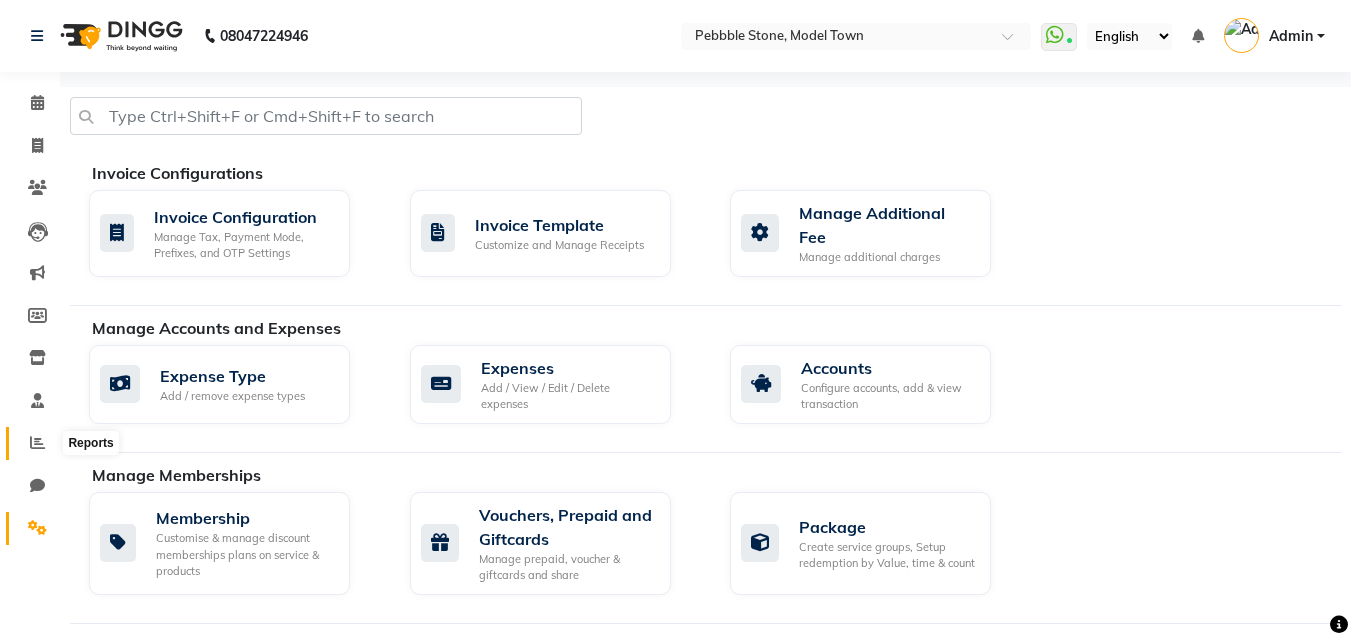 click 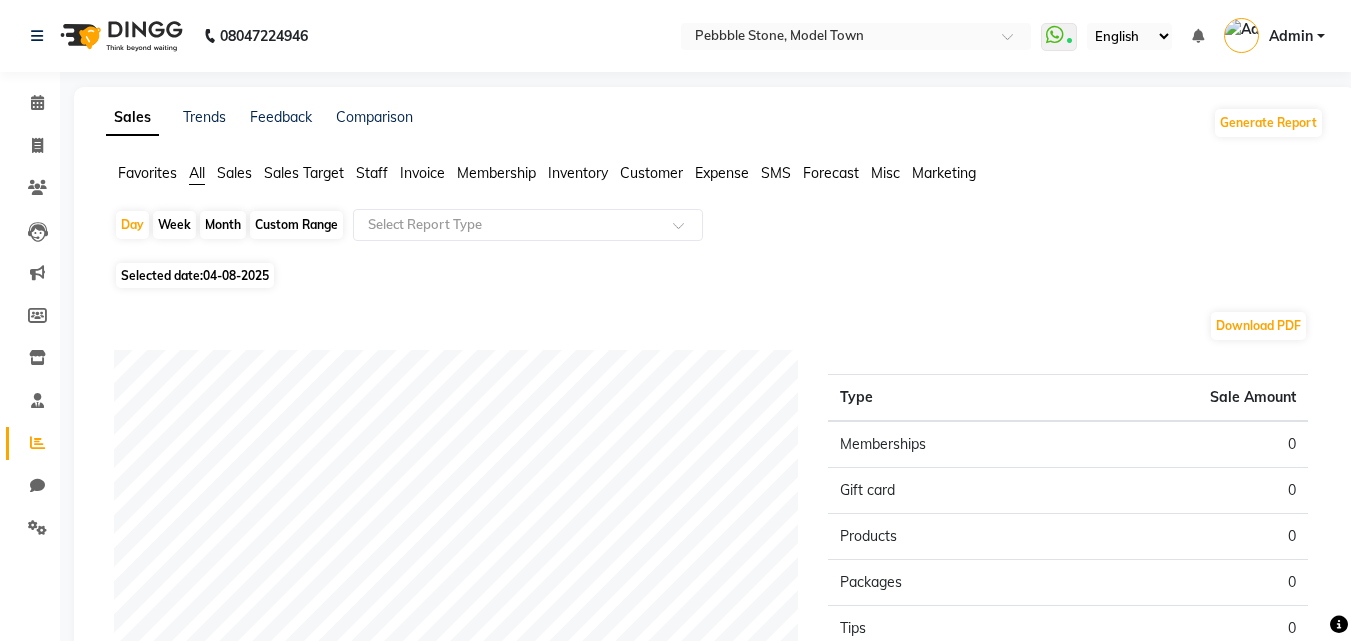 click on "Favorites" 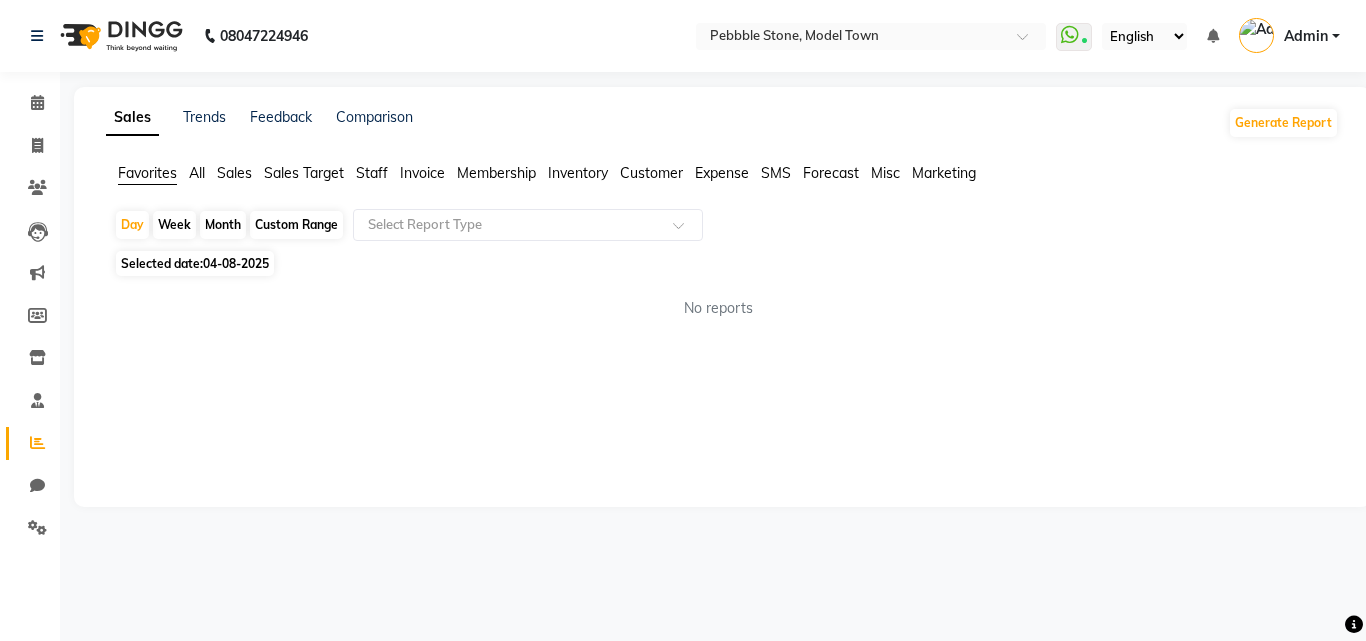 click on "Custom Range" 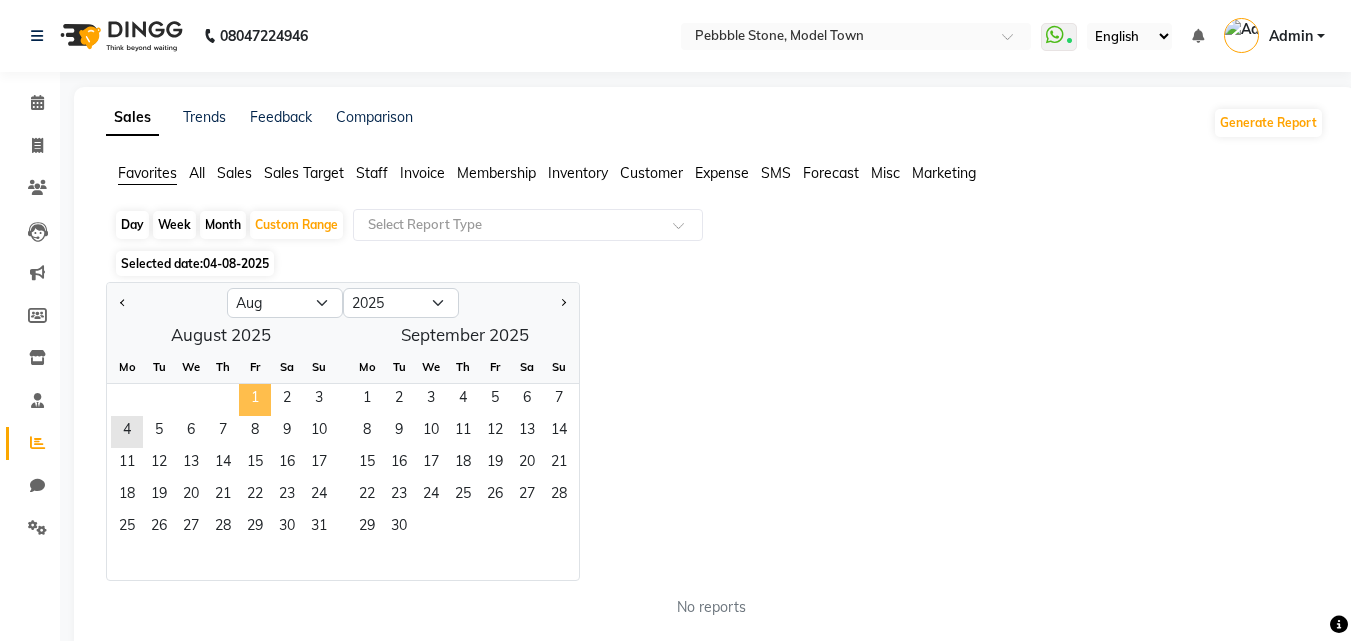 click on "1" 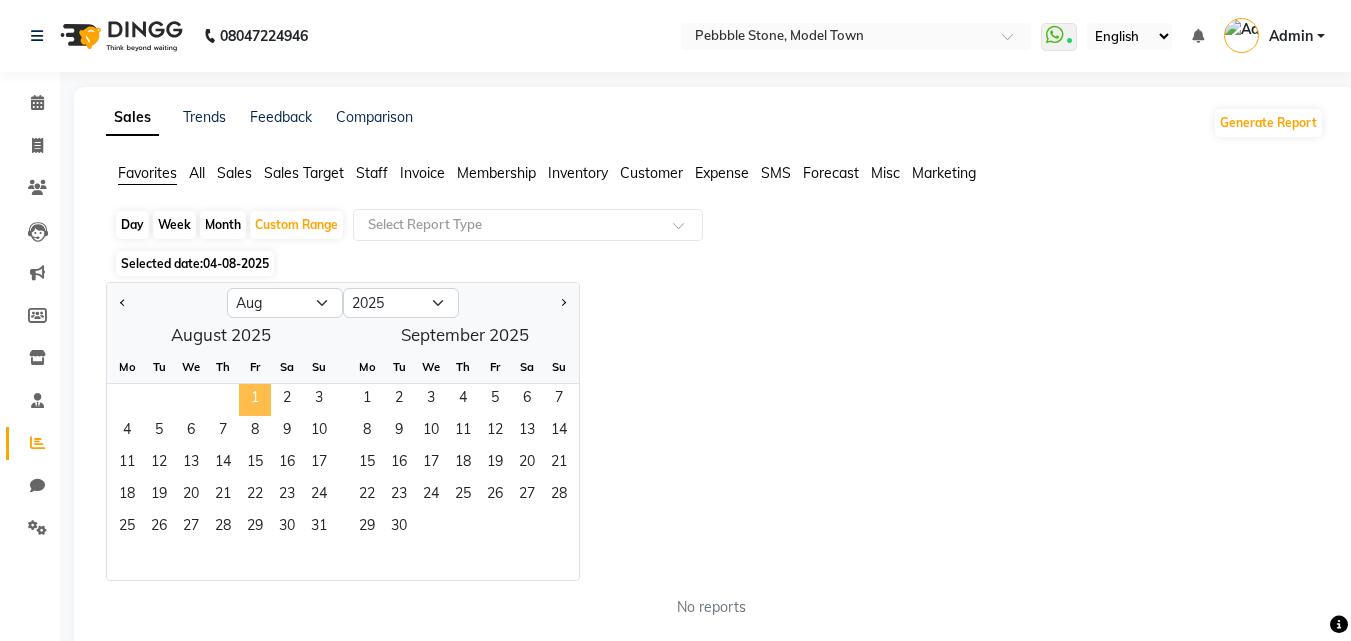 click on "1" 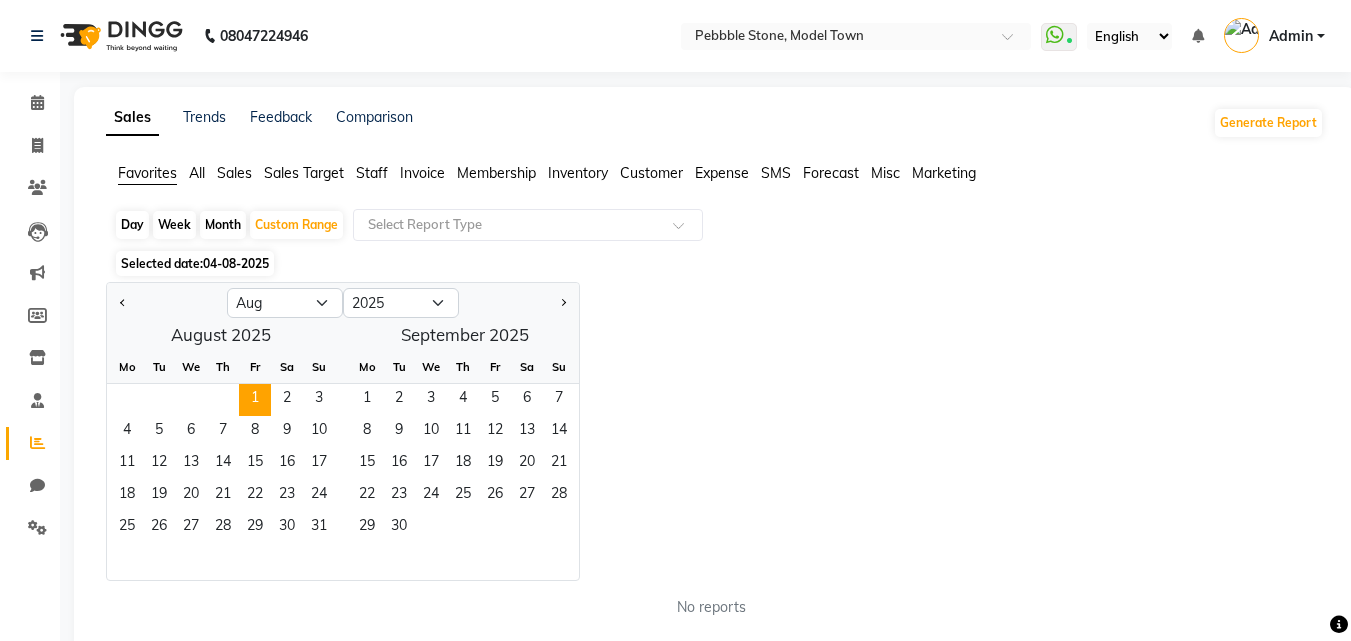 click on "Month" 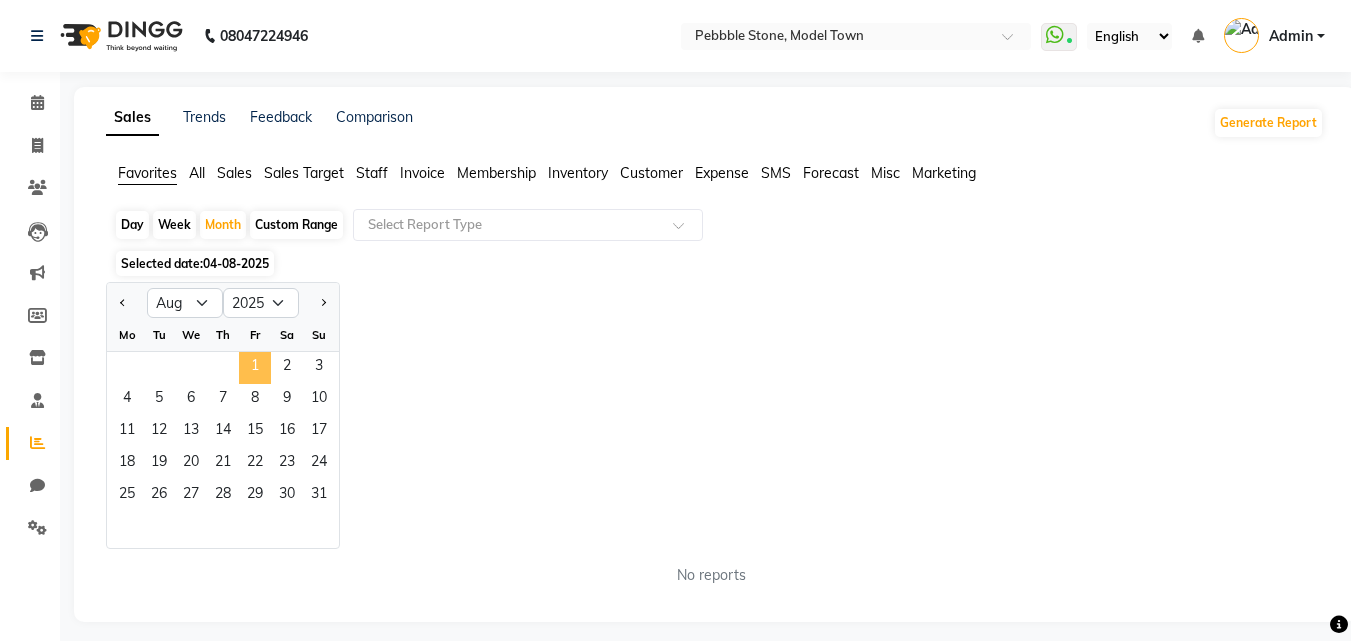 click on "1" 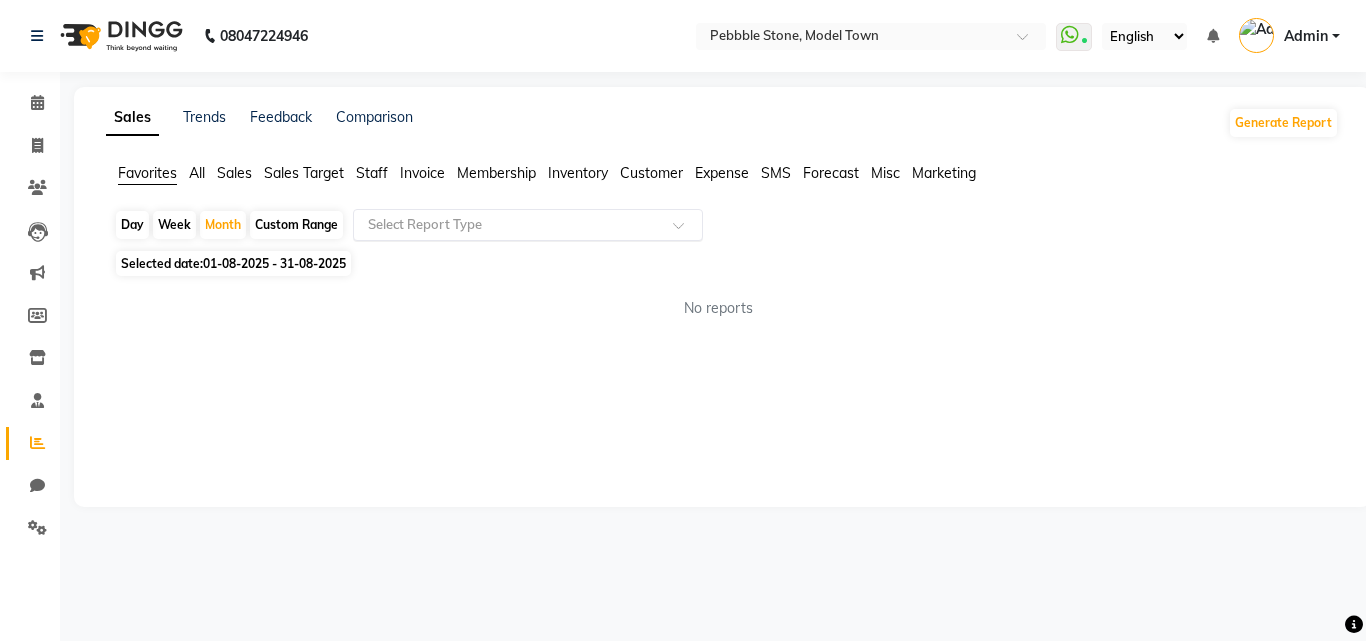 click 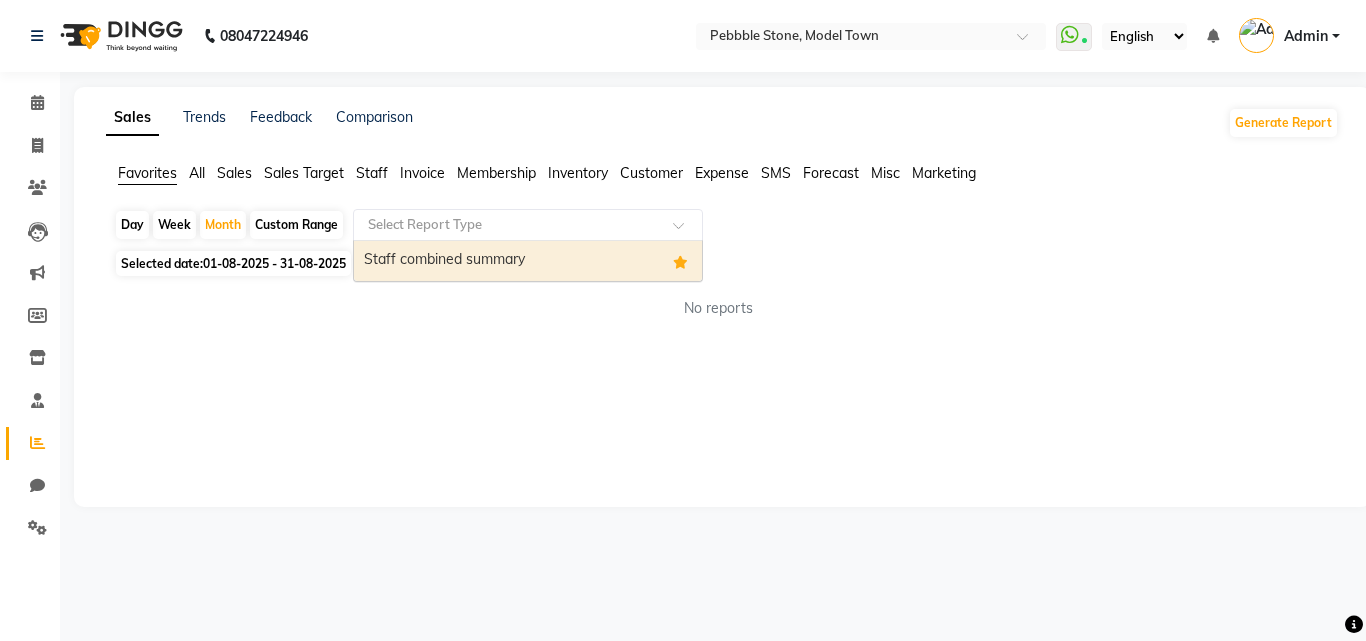 click on "Staff combined summary" at bounding box center (528, 261) 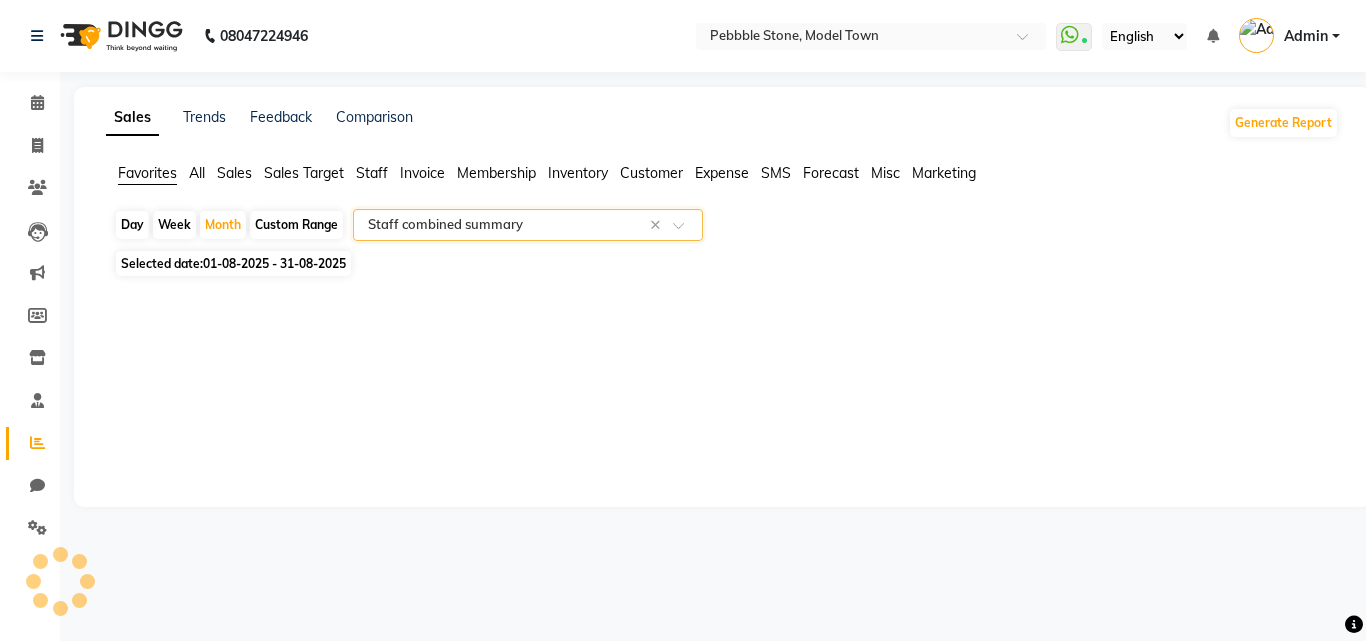 select on "full_report" 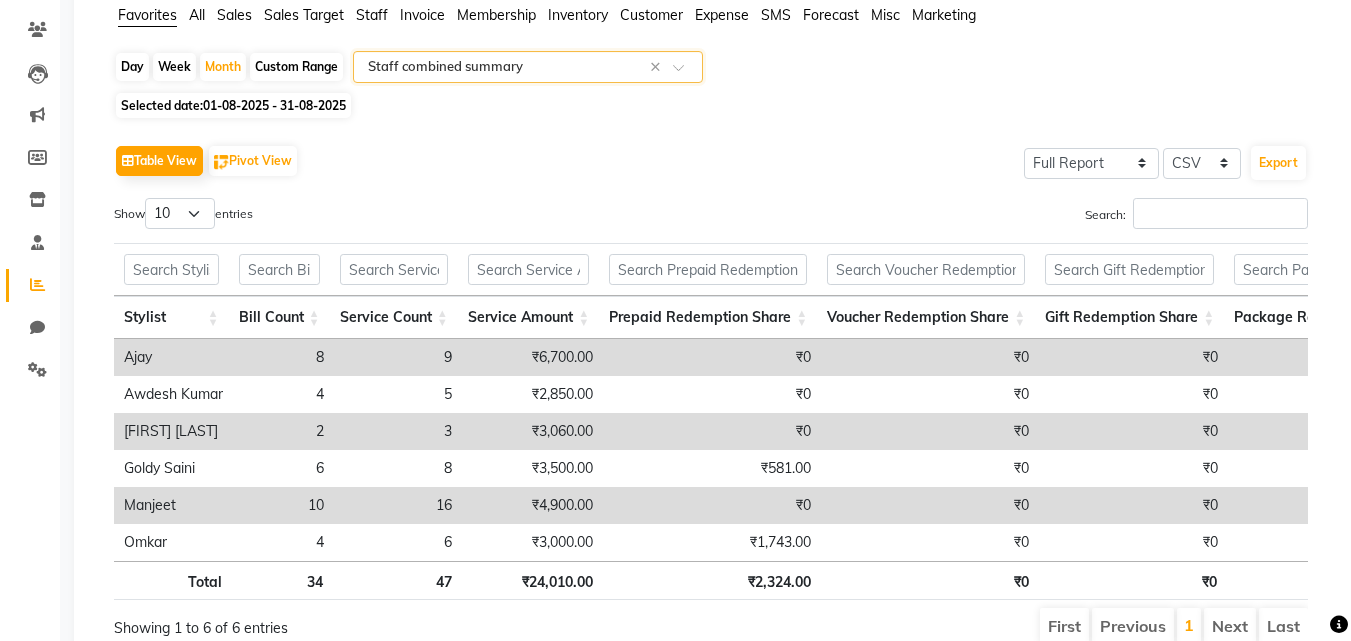 scroll, scrollTop: 161, scrollLeft: 0, axis: vertical 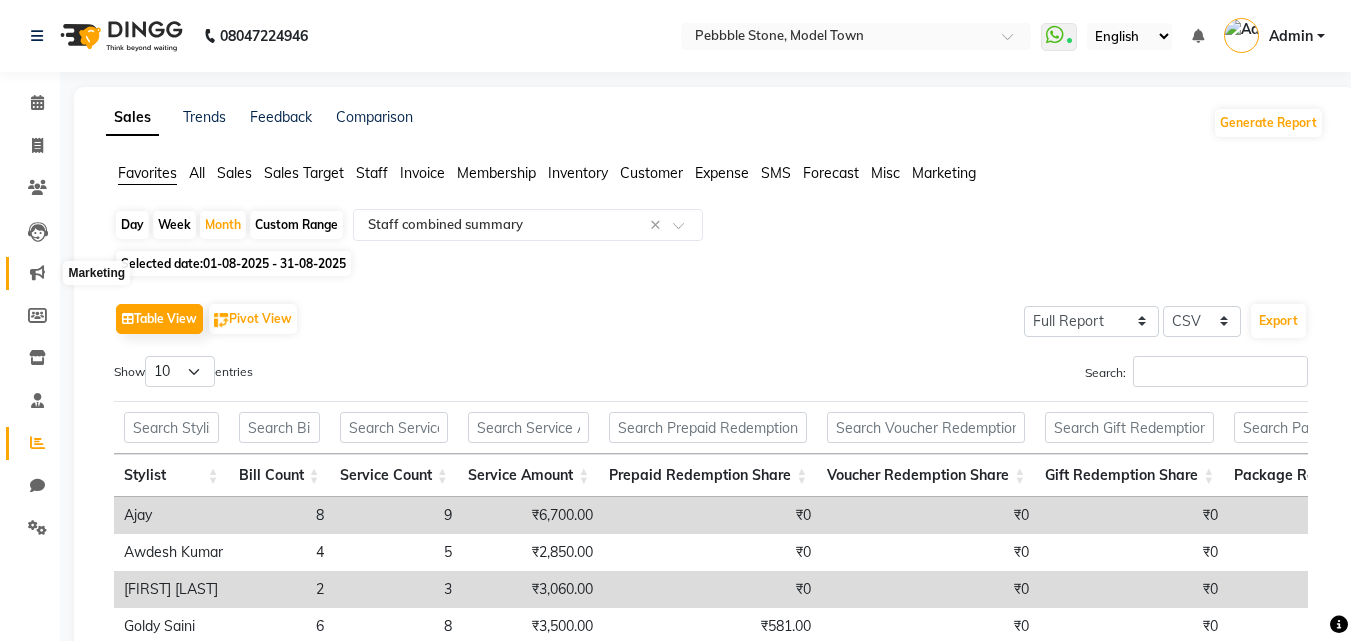 click 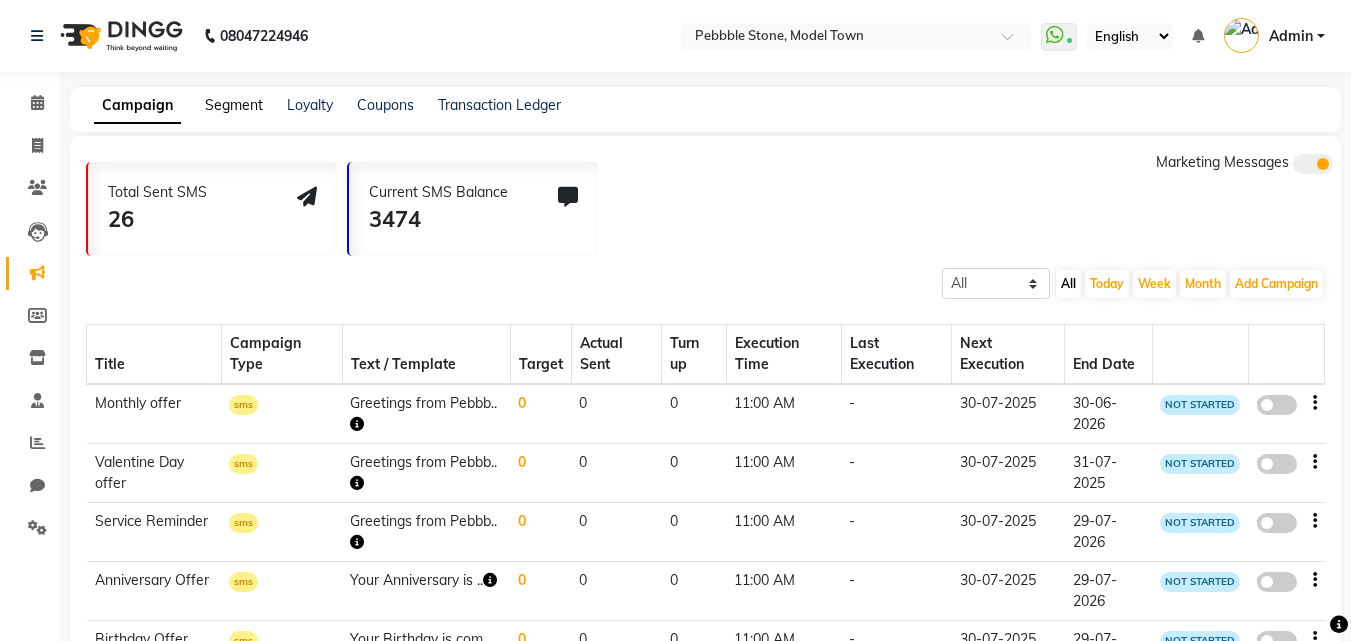 click on "Segment" 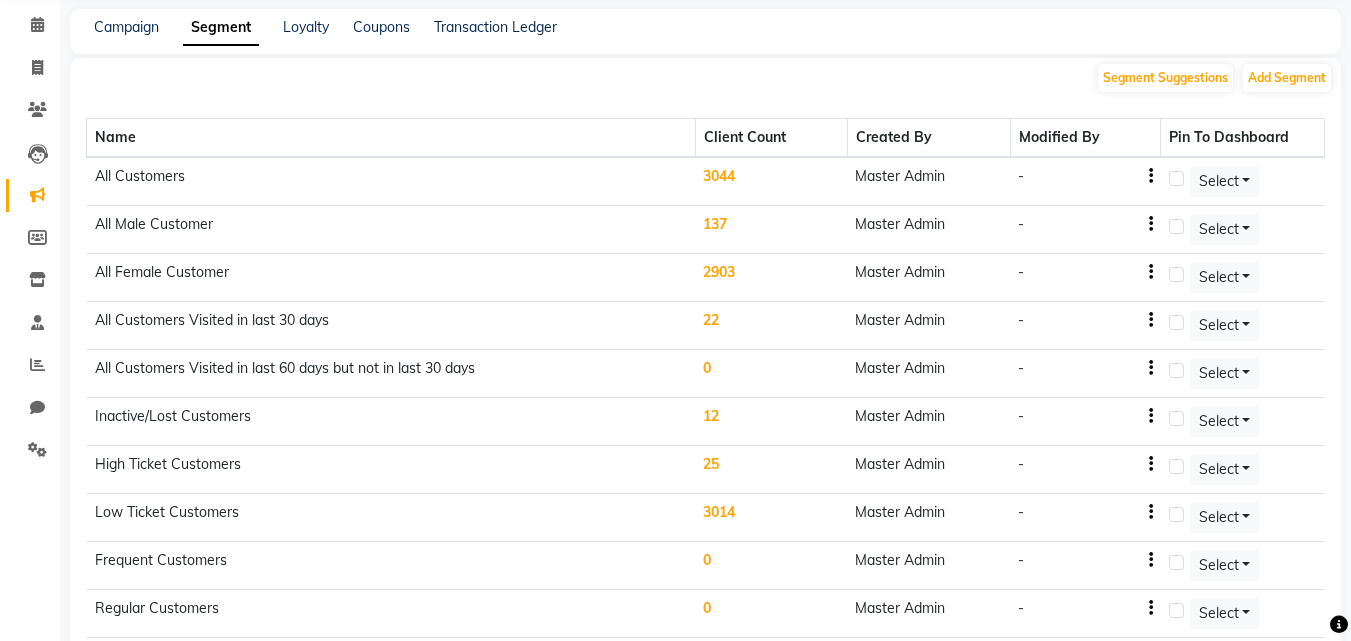 scroll, scrollTop: 127, scrollLeft: 0, axis: vertical 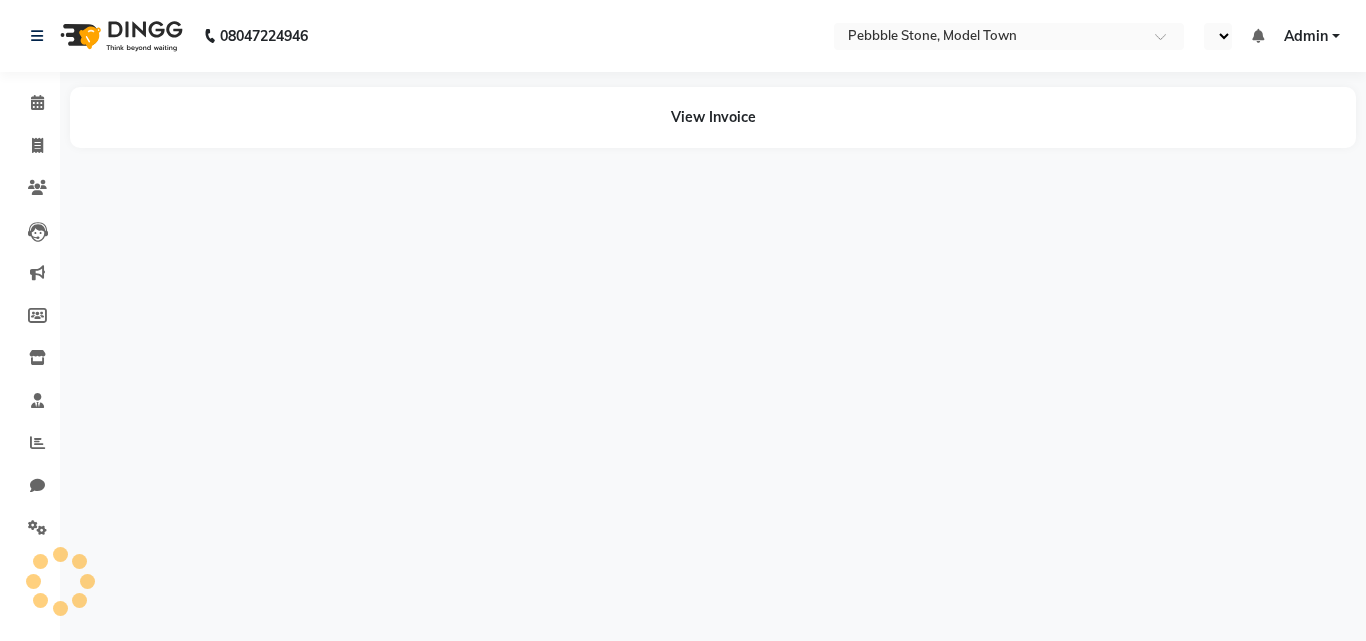 select on "en" 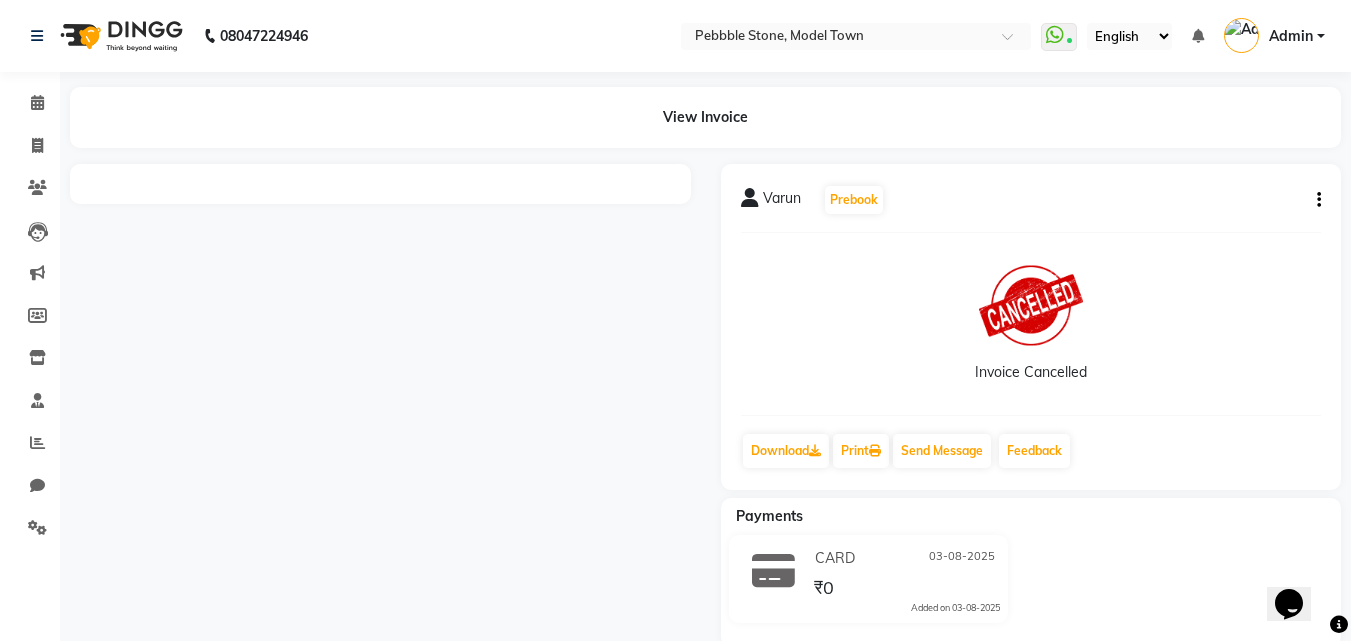 scroll, scrollTop: 0, scrollLeft: 0, axis: both 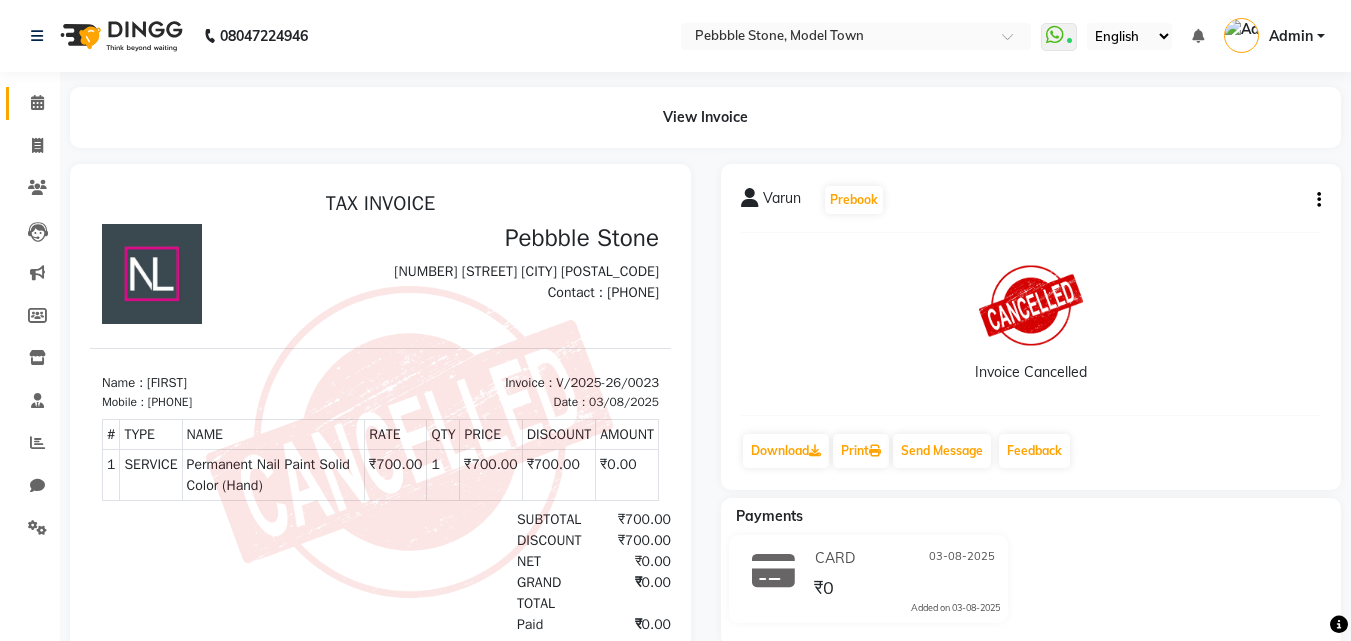 click on "Calendar" 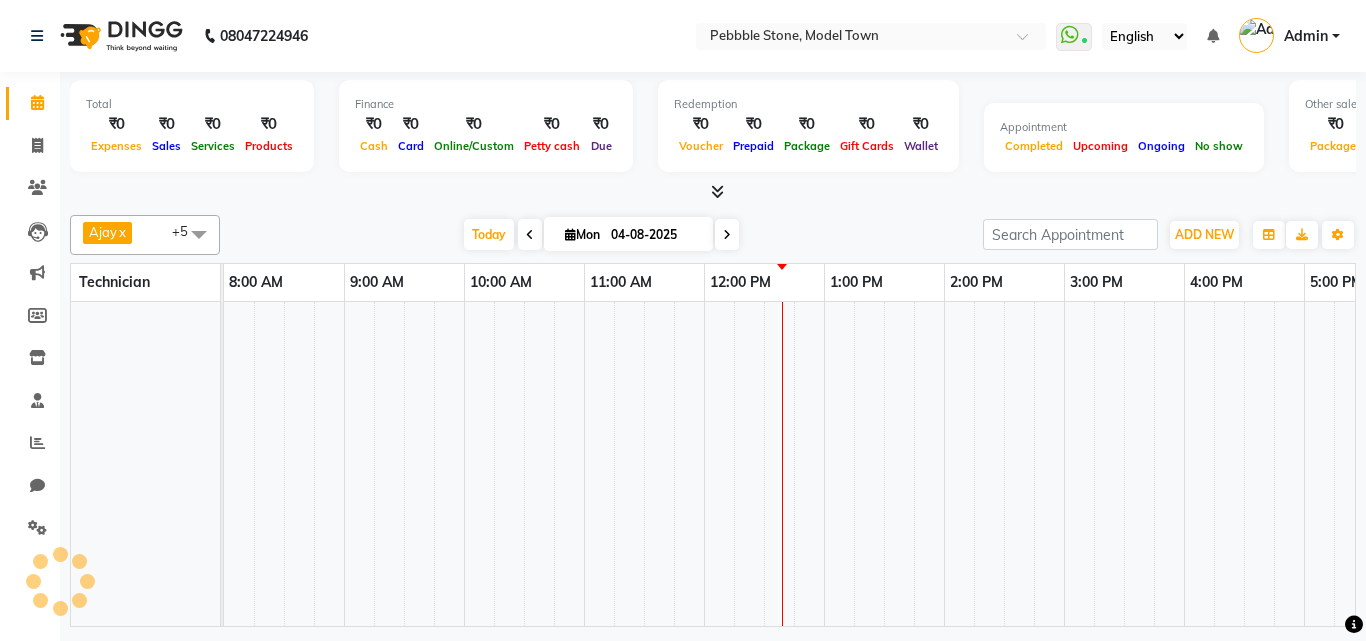 scroll, scrollTop: 0, scrollLeft: 189, axis: horizontal 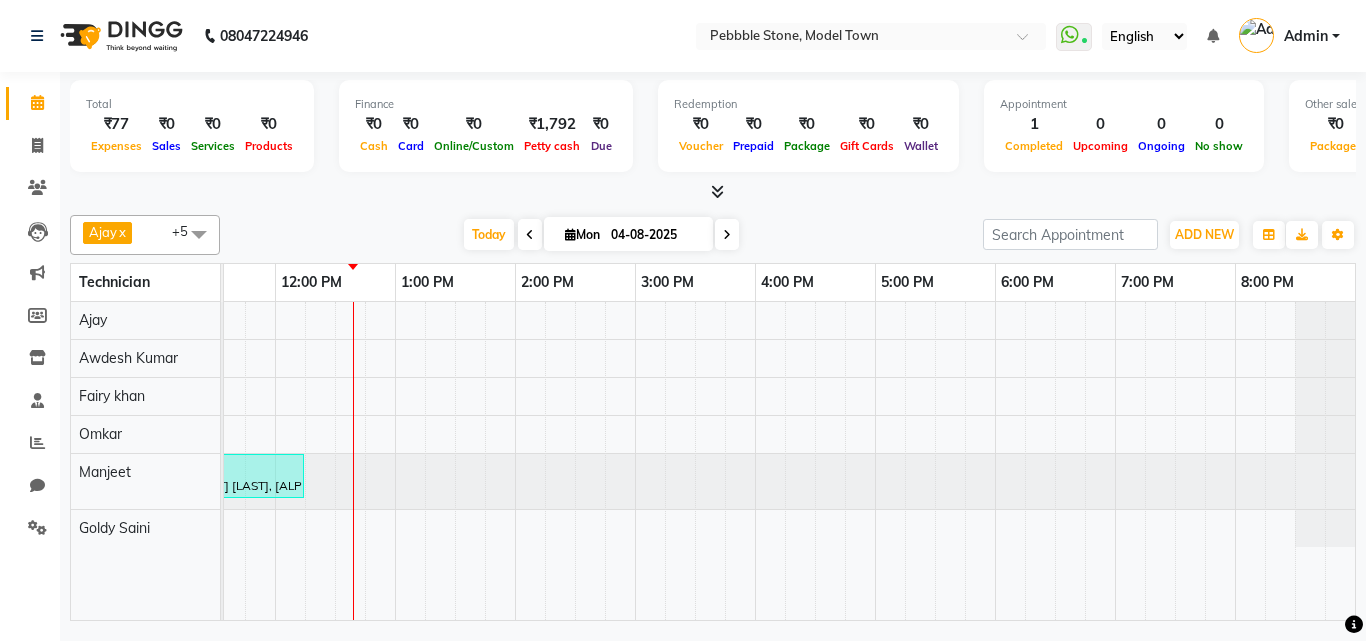 click at bounding box center [717, 191] 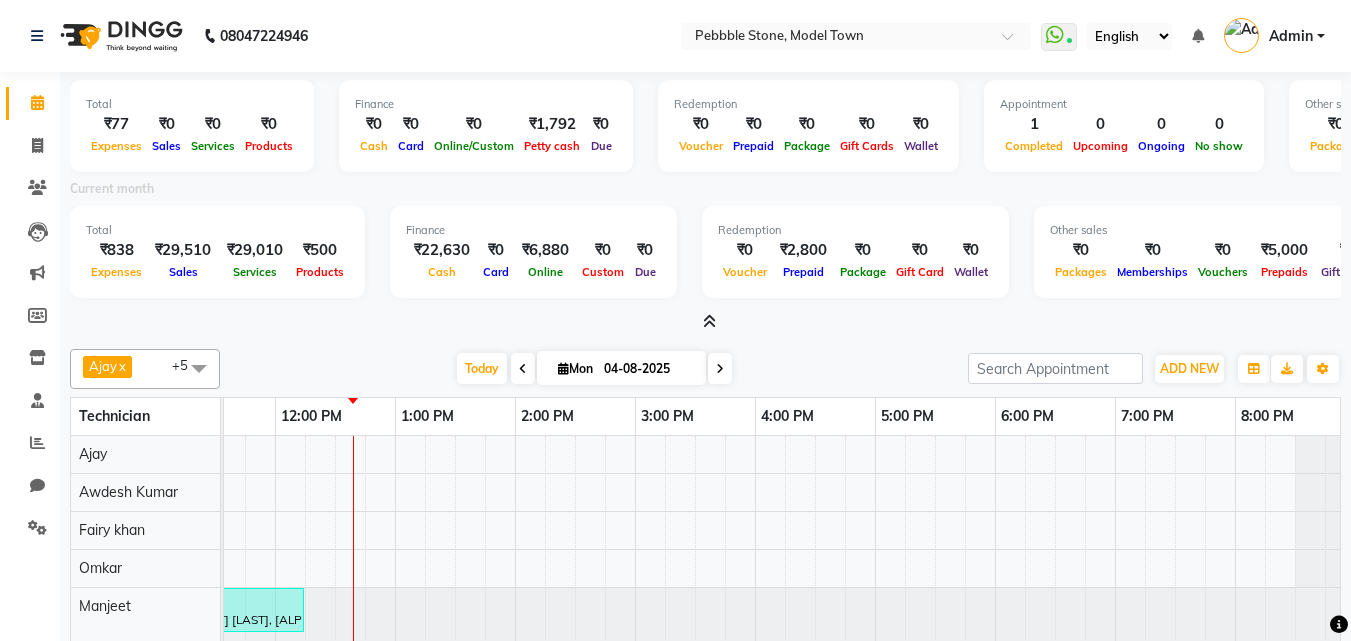 drag, startPoint x: 978, startPoint y: 131, endPoint x: 1024, endPoint y: 138, distance: 46.52956 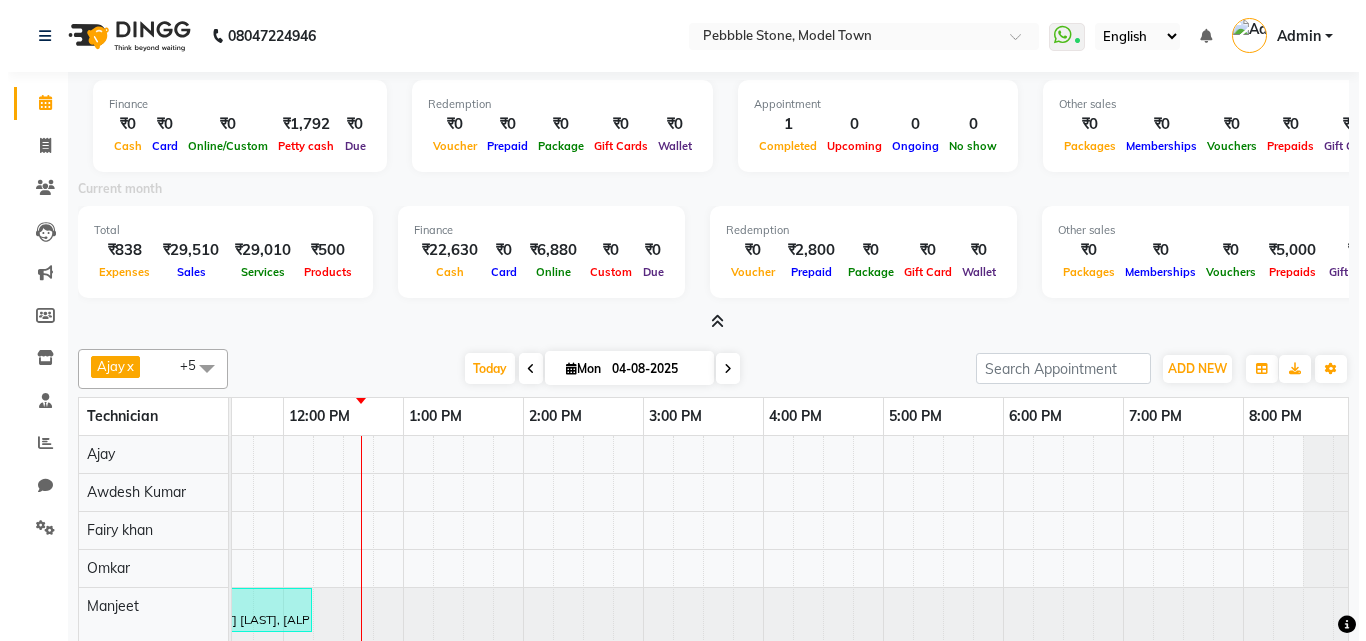 scroll, scrollTop: 0, scrollLeft: 0, axis: both 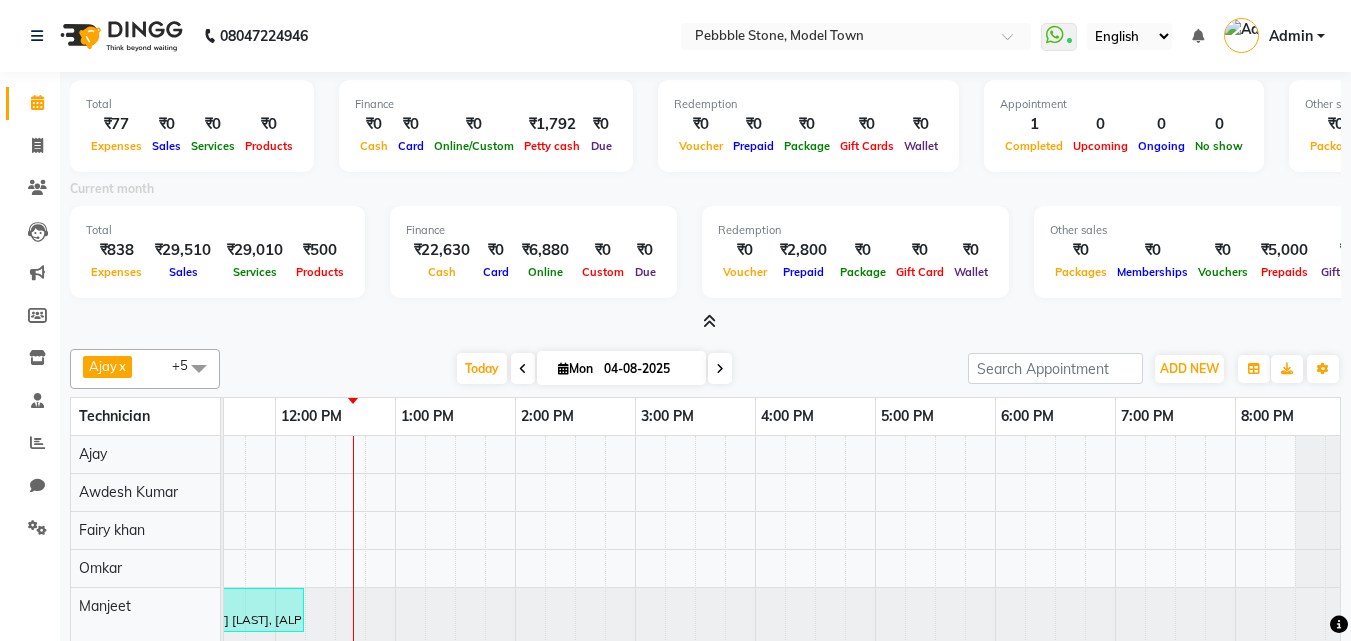 click on "Admin" at bounding box center (1291, 36) 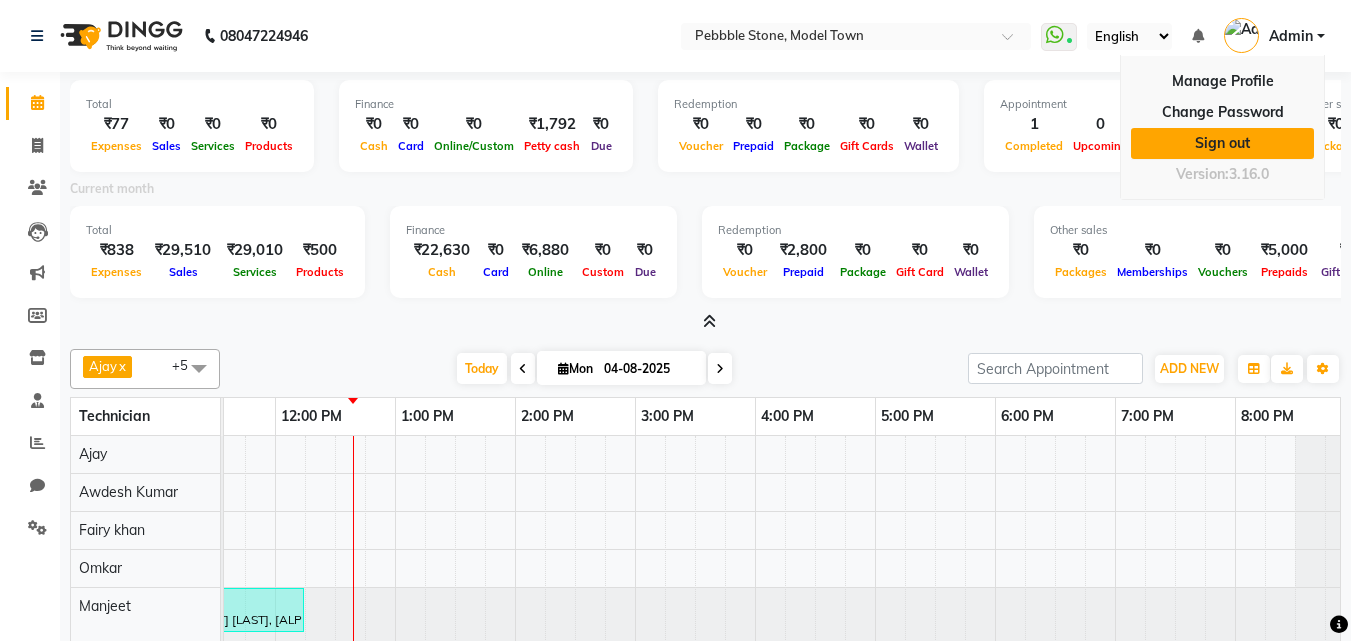 click on "Sign out" at bounding box center [1222, 143] 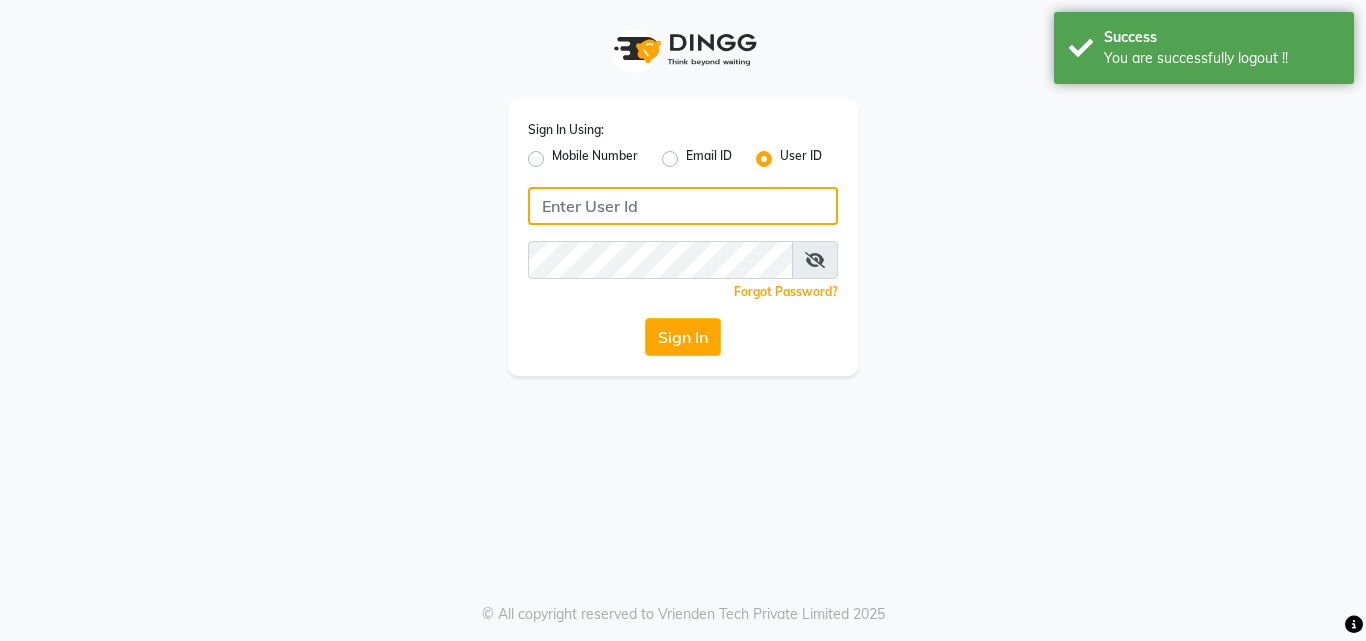 type on "pebbble" 